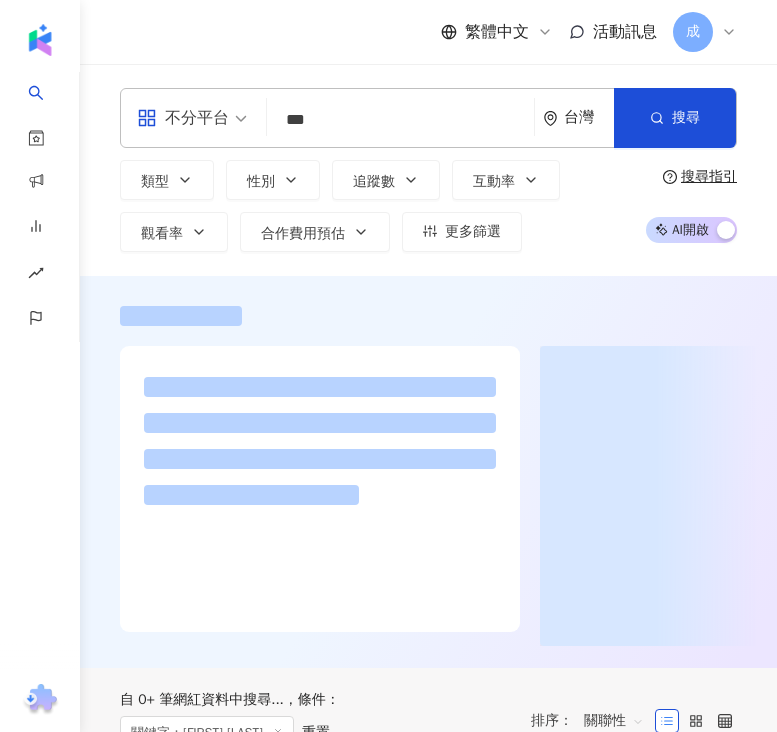 scroll, scrollTop: 0, scrollLeft: 0, axis: both 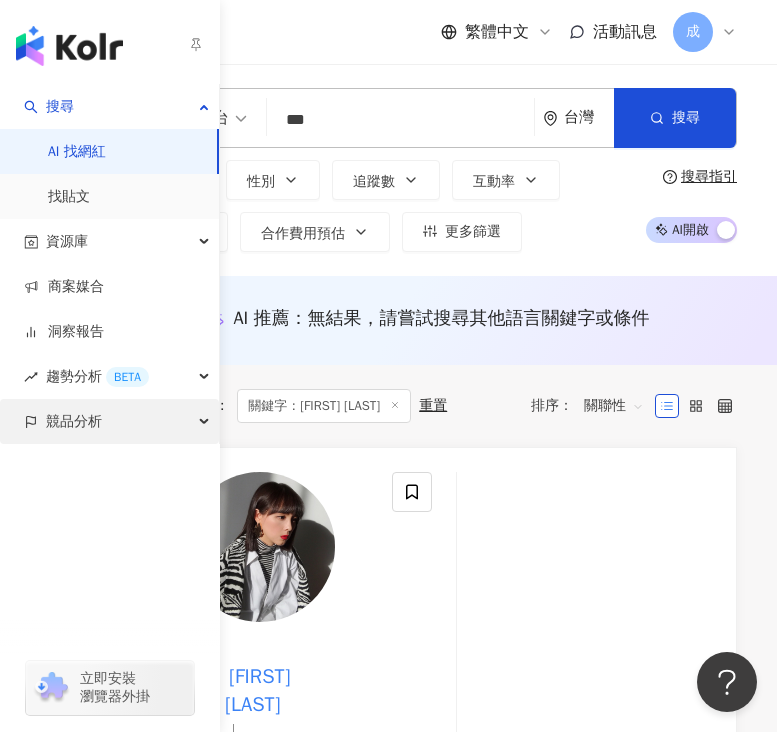 click on "競品分析" at bounding box center (109, 421) 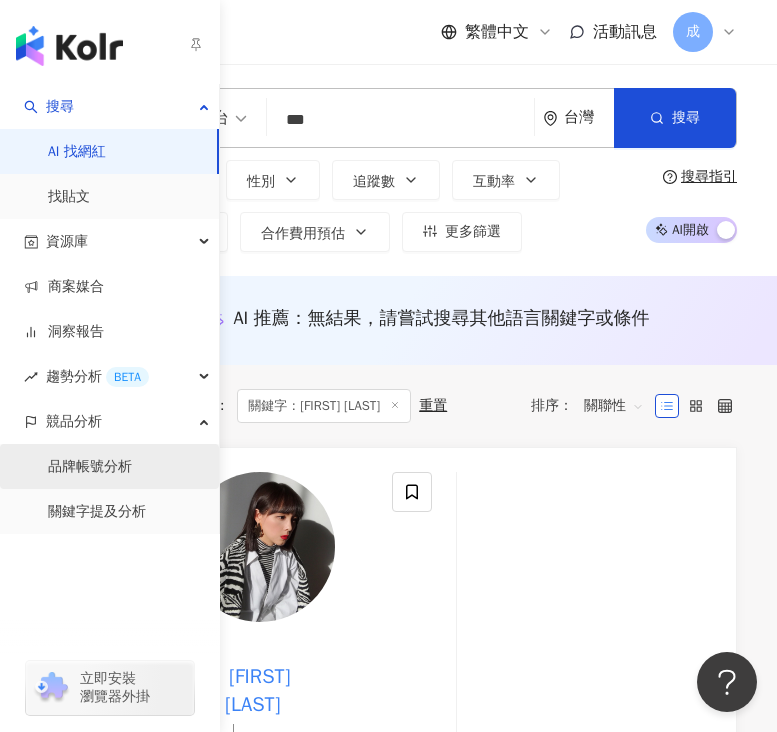 click on "品牌帳號分析" at bounding box center (90, 467) 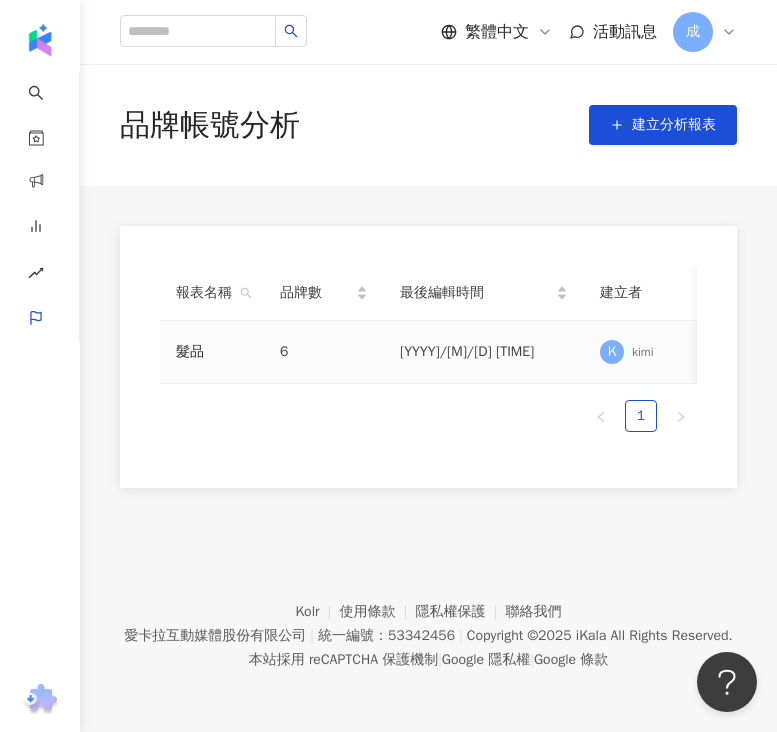 click on "6" at bounding box center [324, 352] 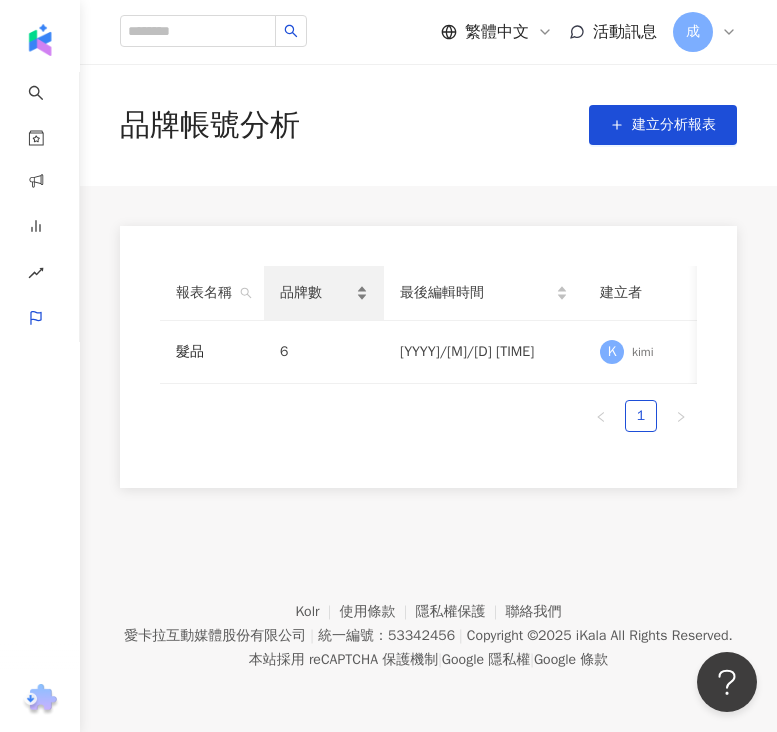 click on "品牌數" at bounding box center (316, 293) 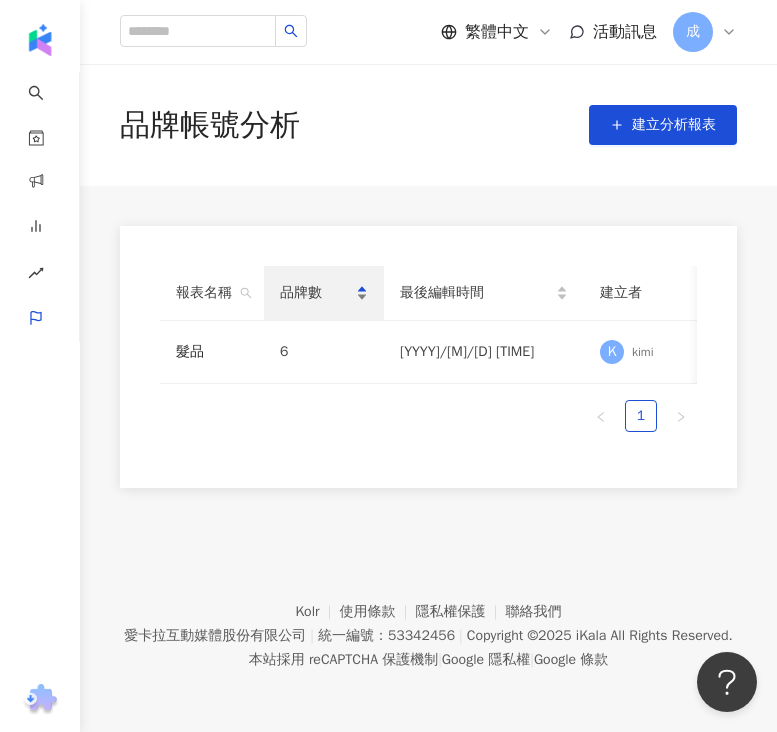 click on "品牌數" at bounding box center (324, 293) 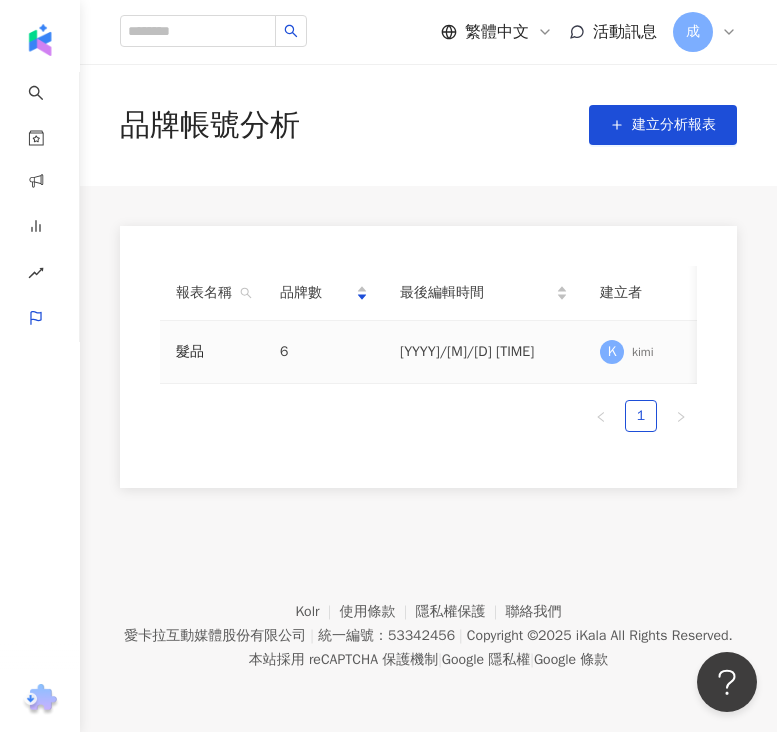 click on "6" at bounding box center (324, 352) 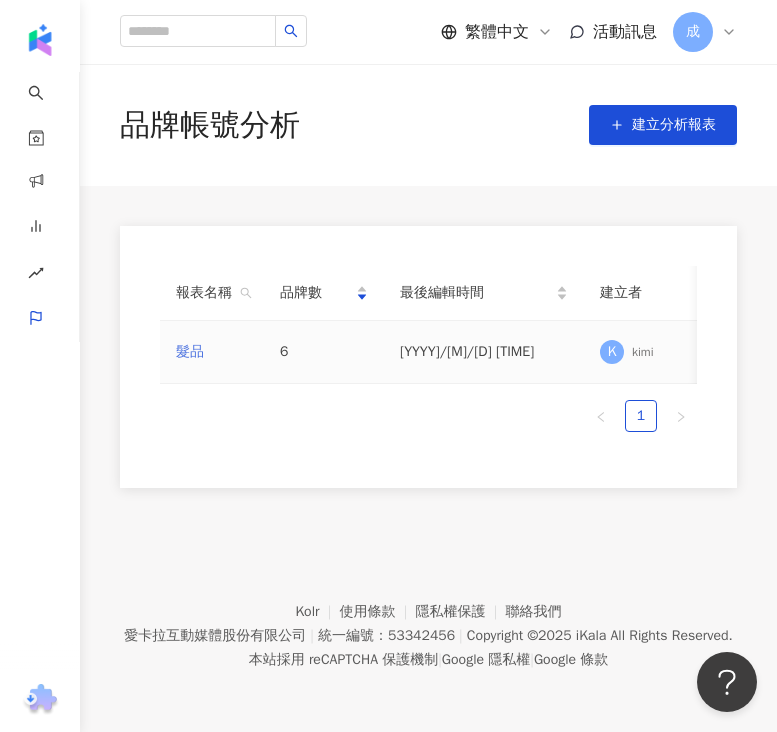 click on "髮品" at bounding box center (190, 352) 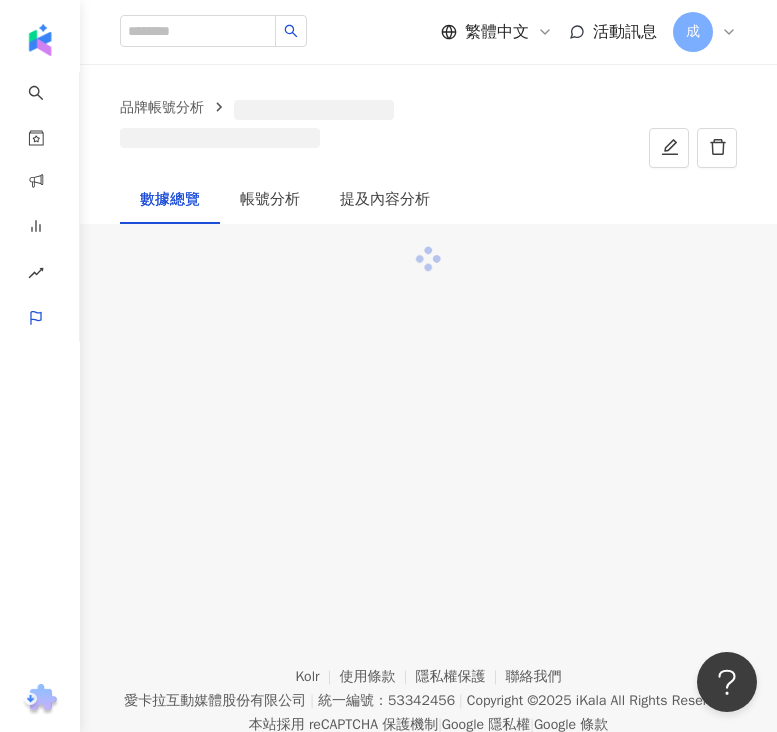 click on "品牌帳號分析 數據總覽 帳號分析 提及內容分析" at bounding box center [428, 320] 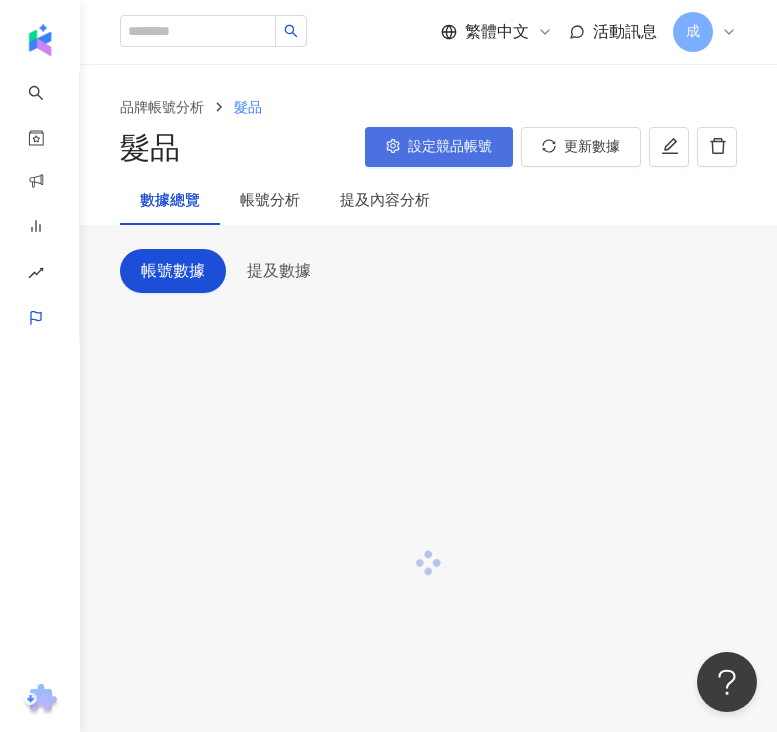 click on "設定競品帳號" at bounding box center [439, 147] 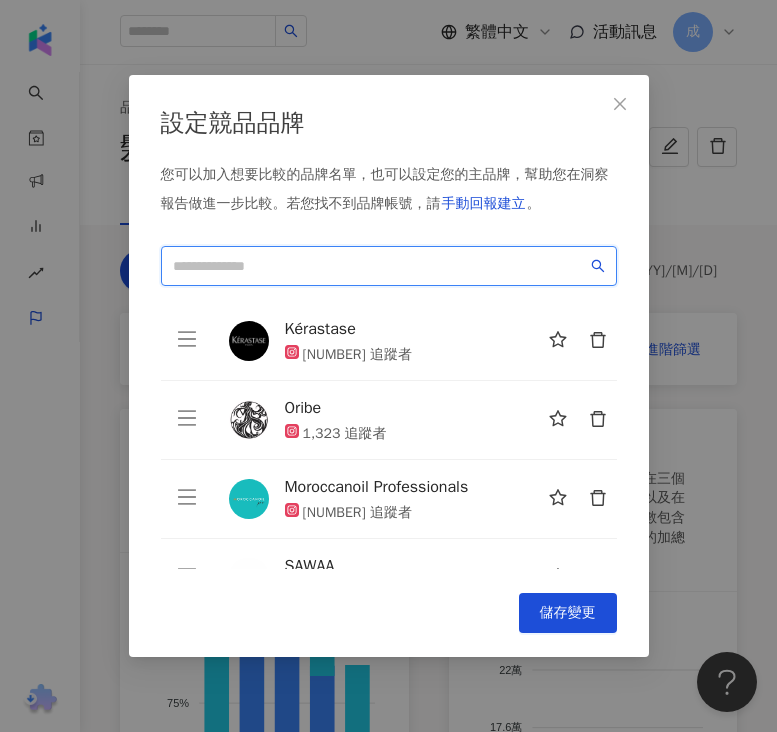 click at bounding box center [380, 266] 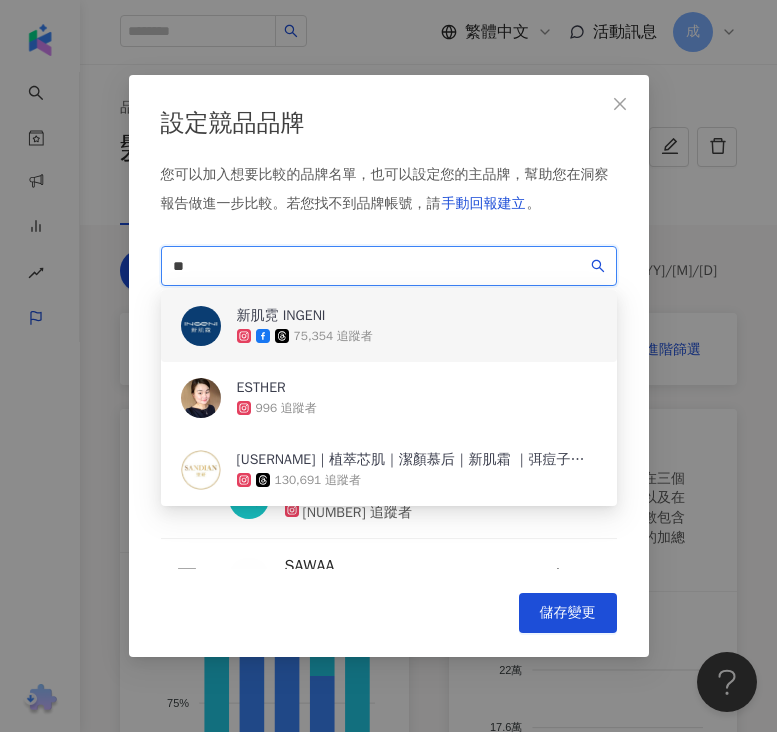click on "[USERNAME] [NUMBER]   追蹤者" at bounding box center [389, 326] 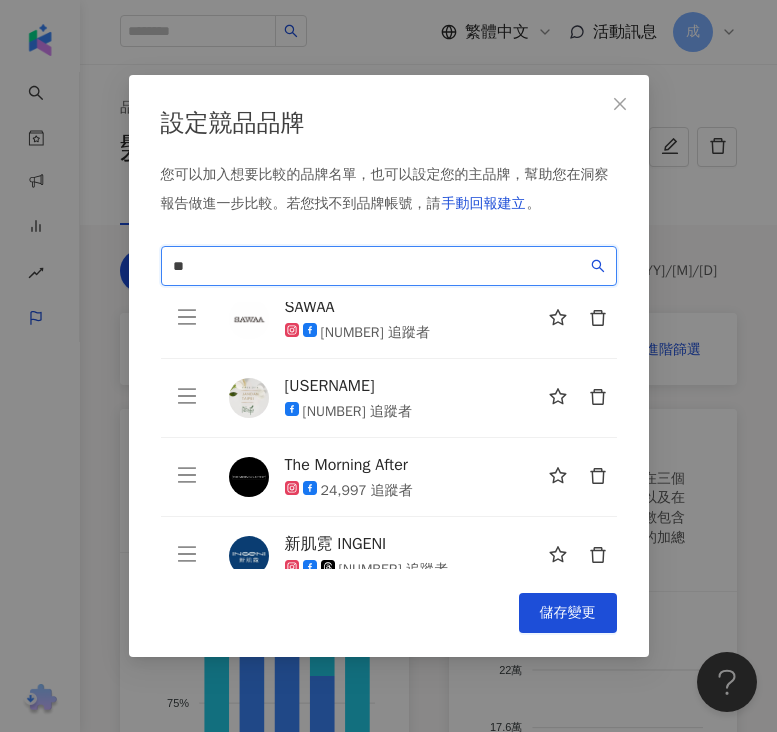 scroll, scrollTop: 286, scrollLeft: 0, axis: vertical 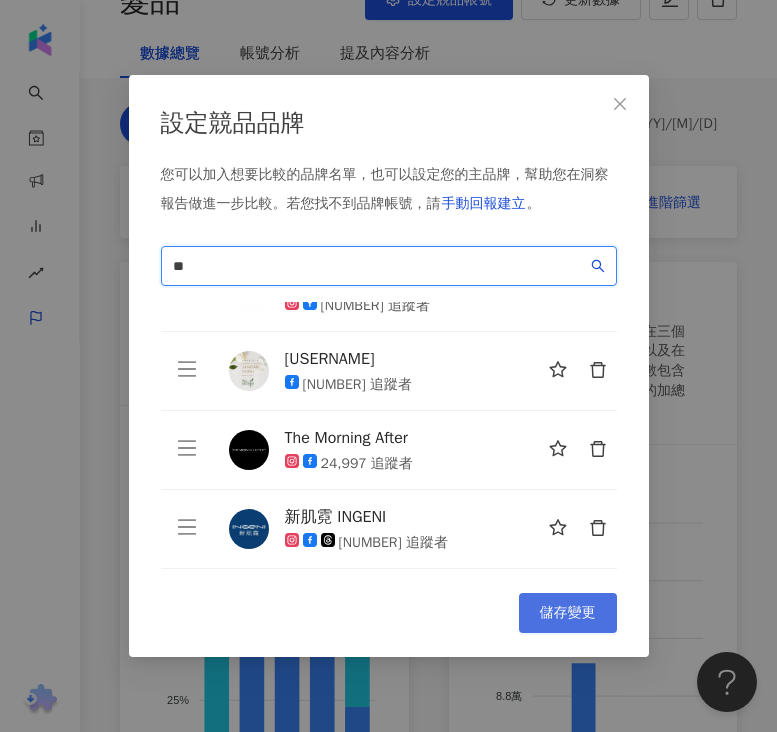 type on "**" 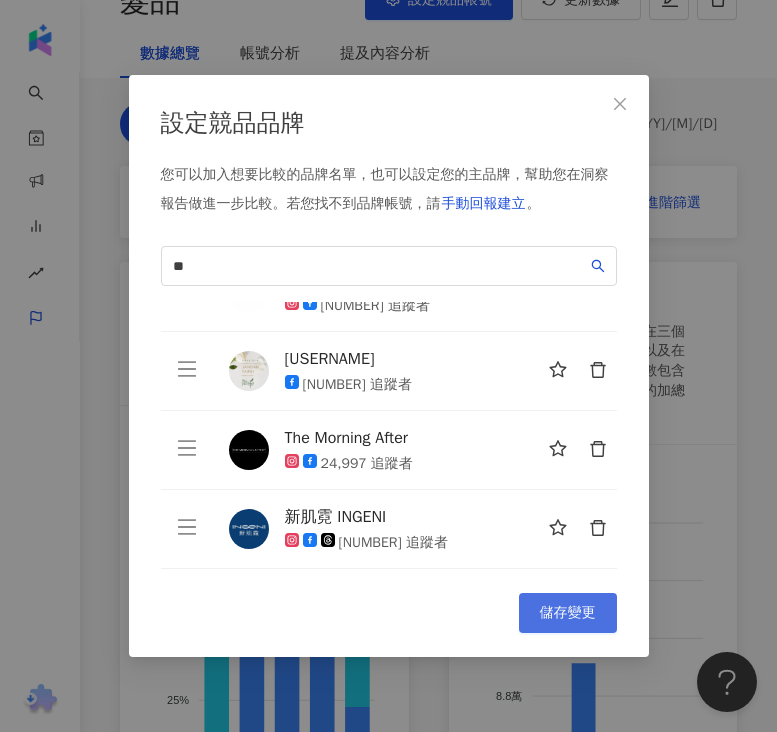 click on "儲存變更" at bounding box center (568, 613) 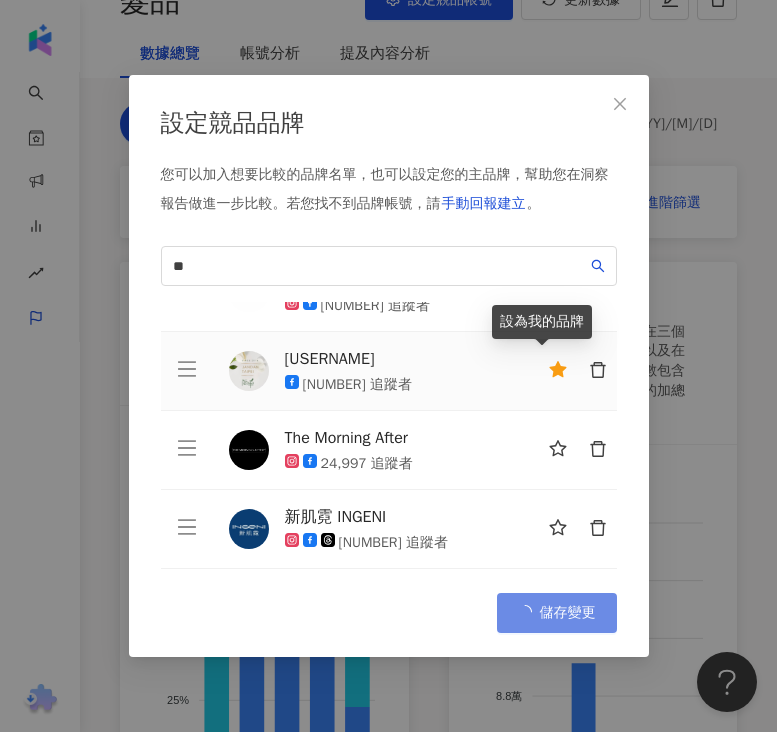 scroll, scrollTop: 92, scrollLeft: 0, axis: vertical 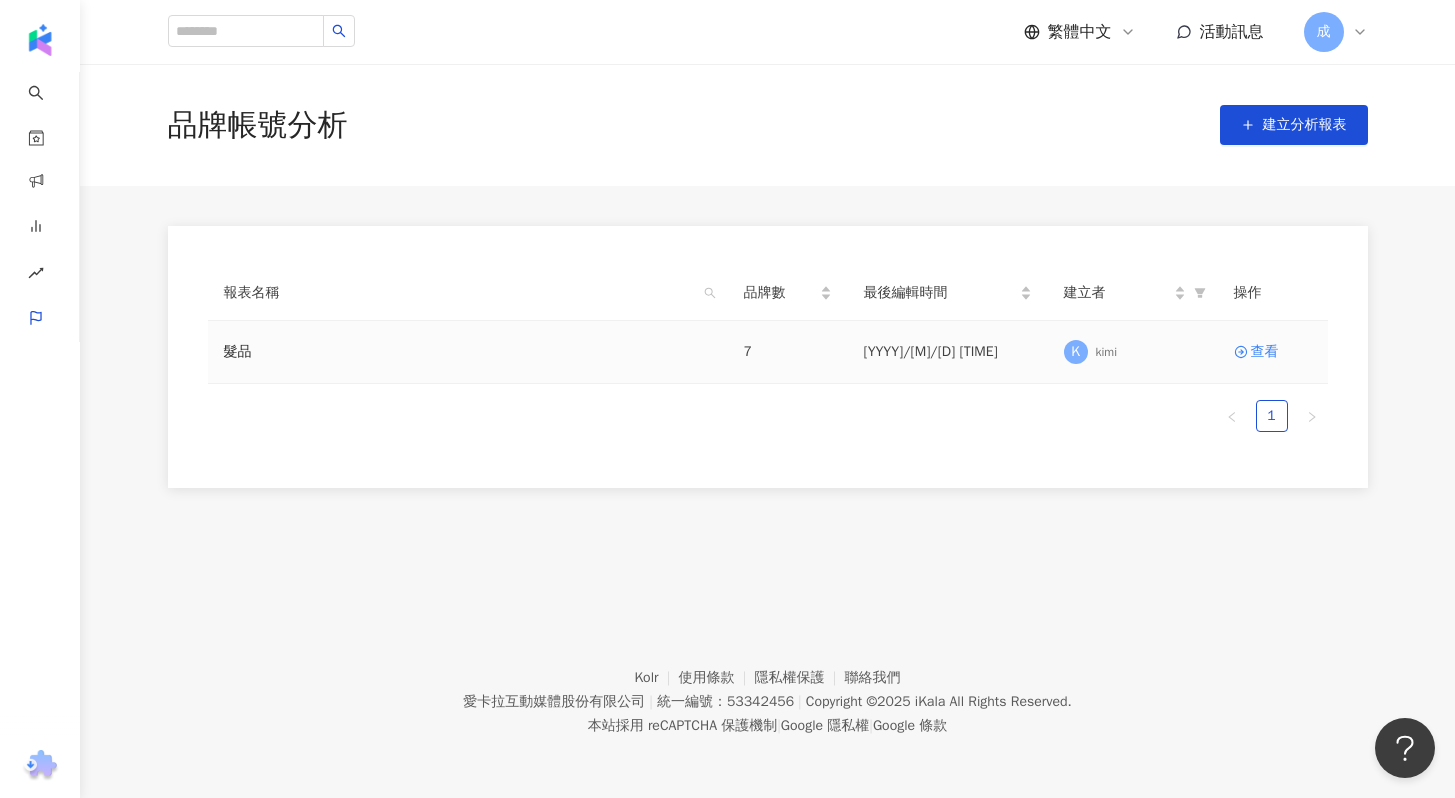 click on "髮品" at bounding box center [468, 352] 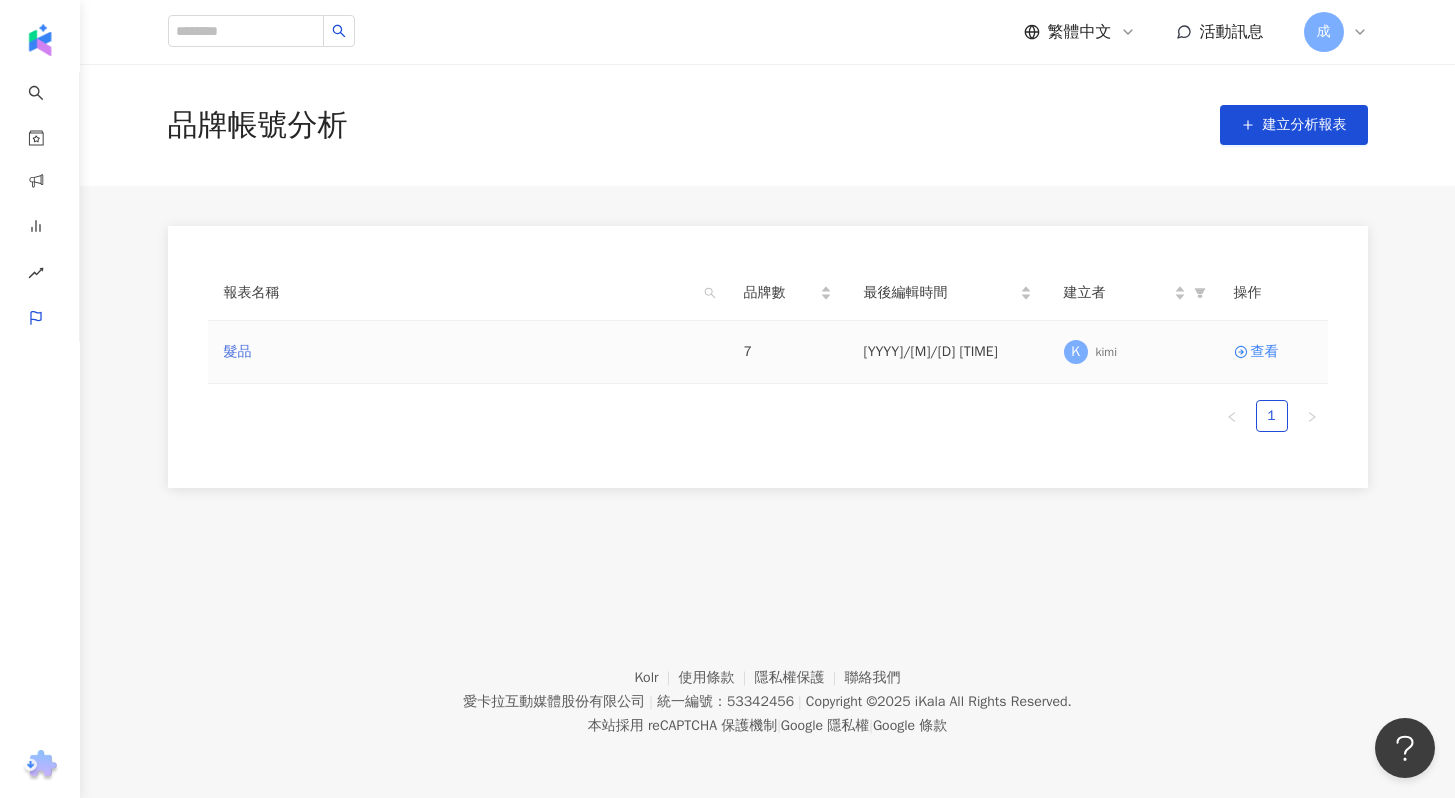 click on "髮品" at bounding box center [238, 352] 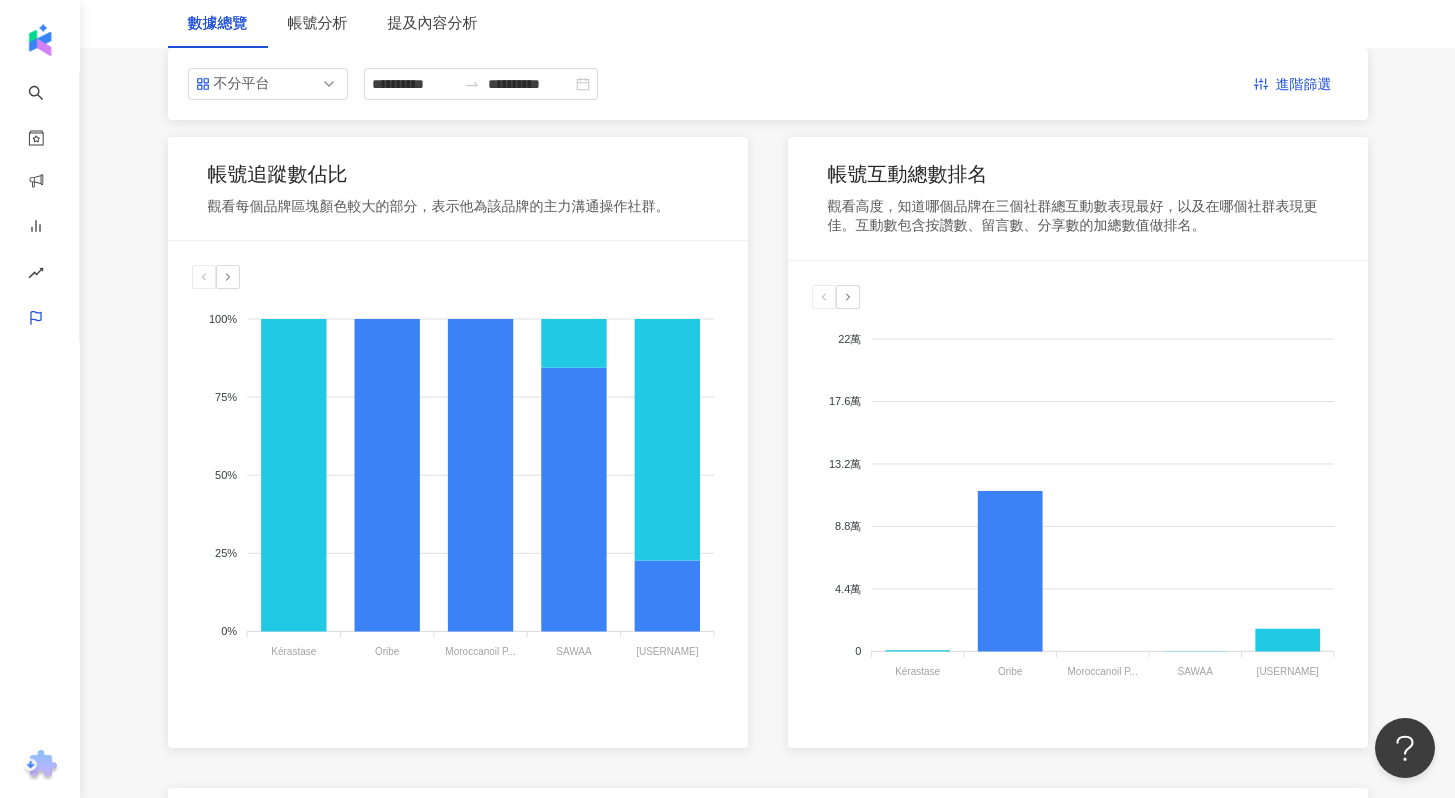 scroll, scrollTop: 370, scrollLeft: 0, axis: vertical 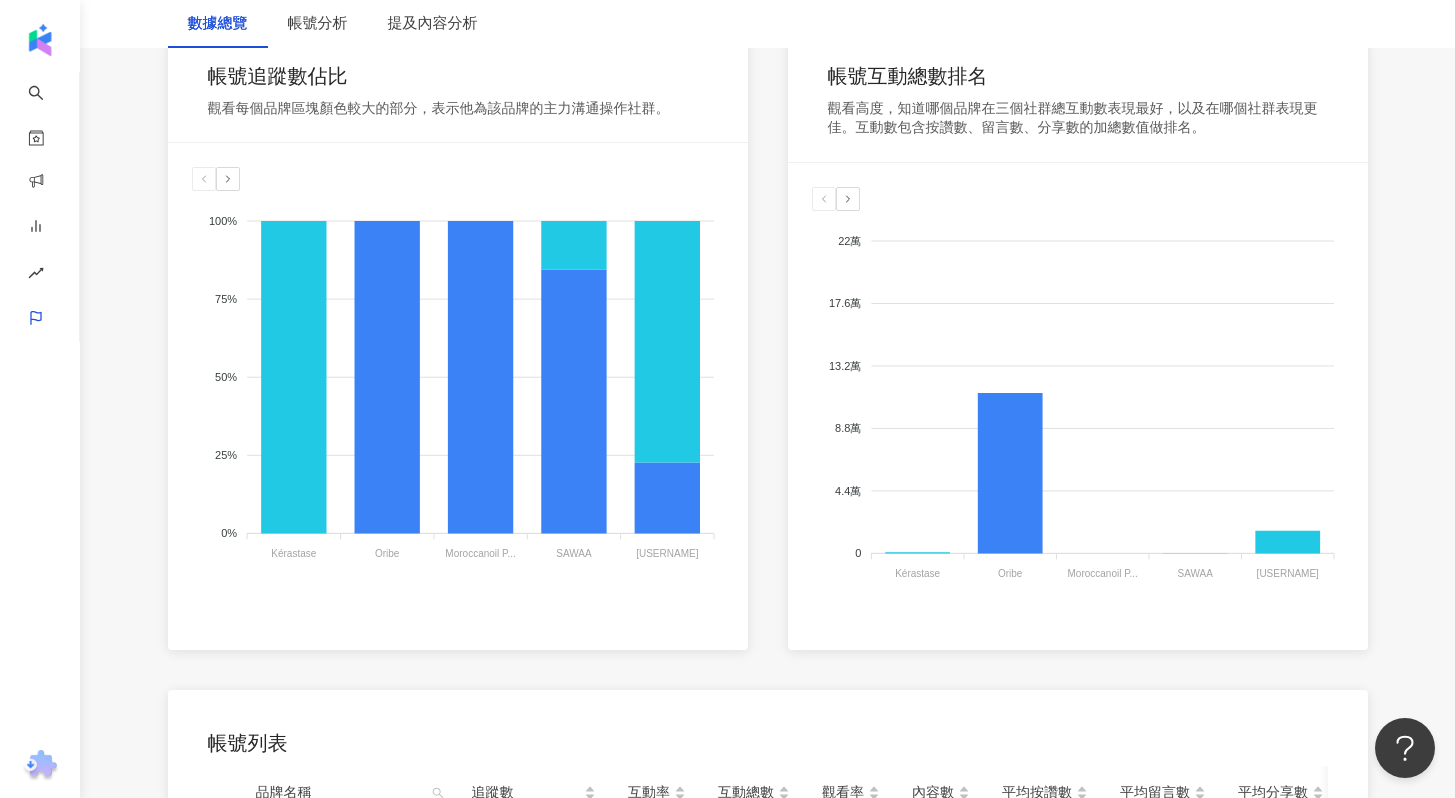 click on "[USERNAME]" 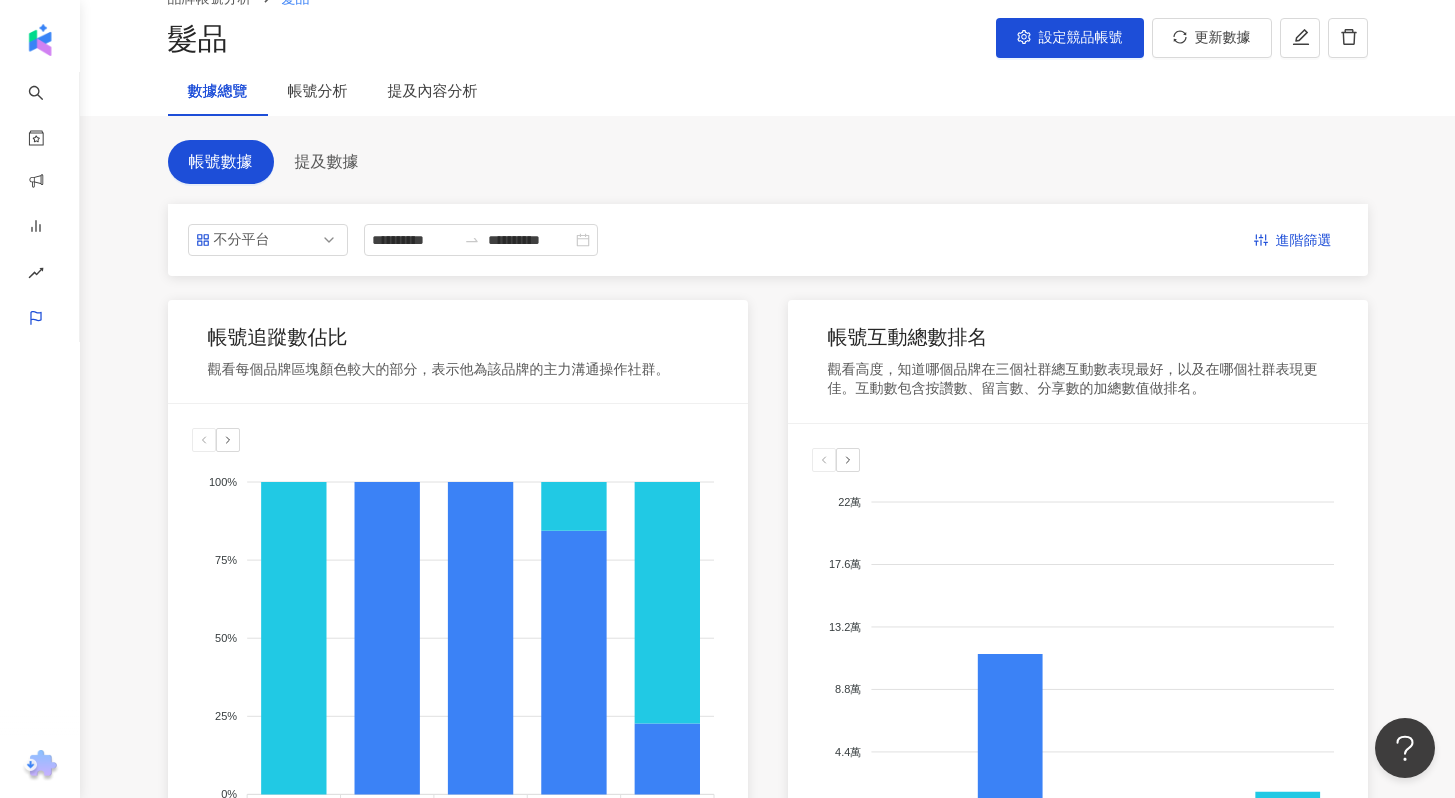 scroll, scrollTop: 32, scrollLeft: 0, axis: vertical 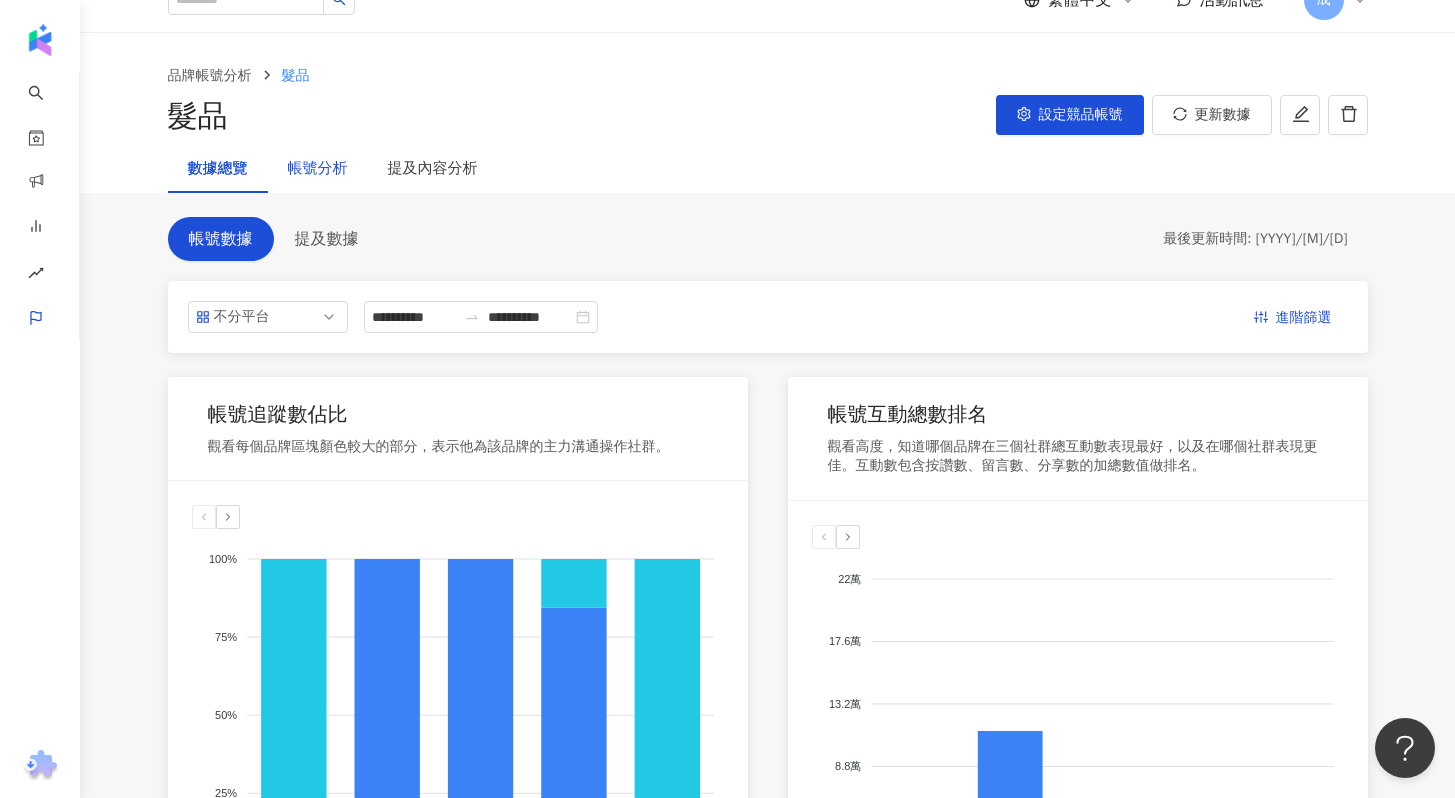 click on "帳號分析" at bounding box center [318, 169] 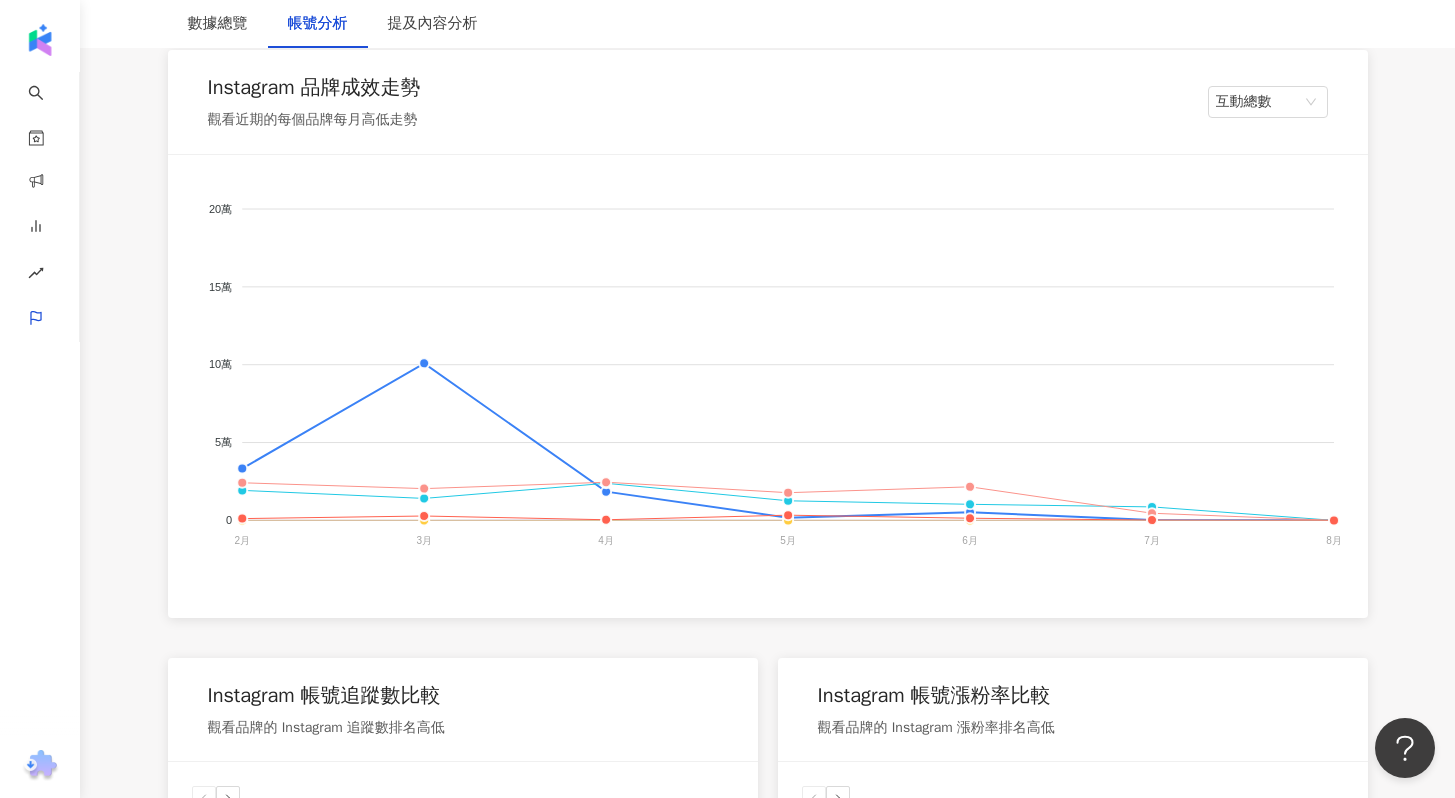 scroll, scrollTop: 340, scrollLeft: 0, axis: vertical 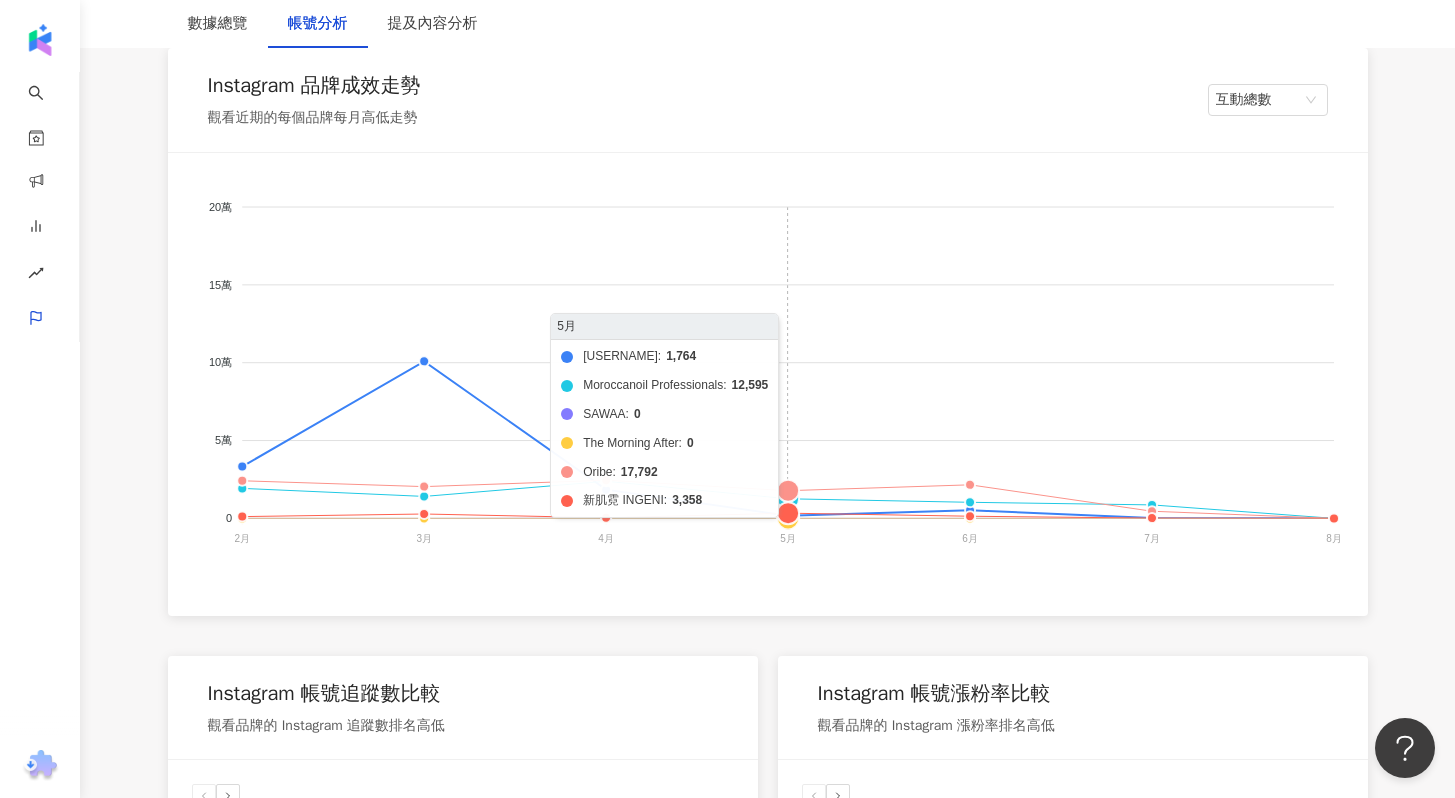 click on "[USERNAME] [USERNAME] [USERNAME] [USERNAME] [USERNAME] [USERNAME] [USERNAME] [USERNAME]" 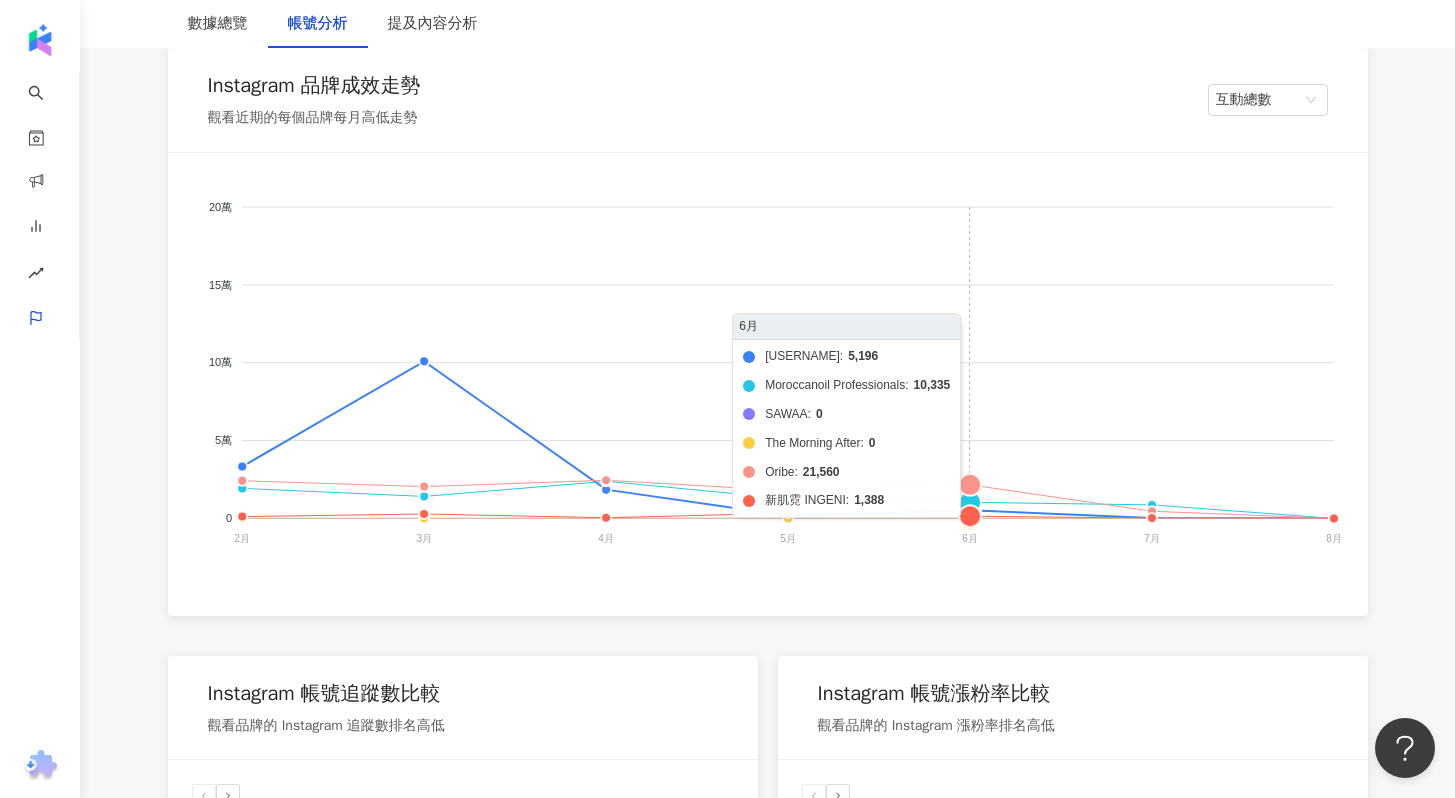 click on "[USERNAME] [USERNAME] [USERNAME] [USERNAME] [USERNAME] [USERNAME] [USERNAME] [USERNAME]" 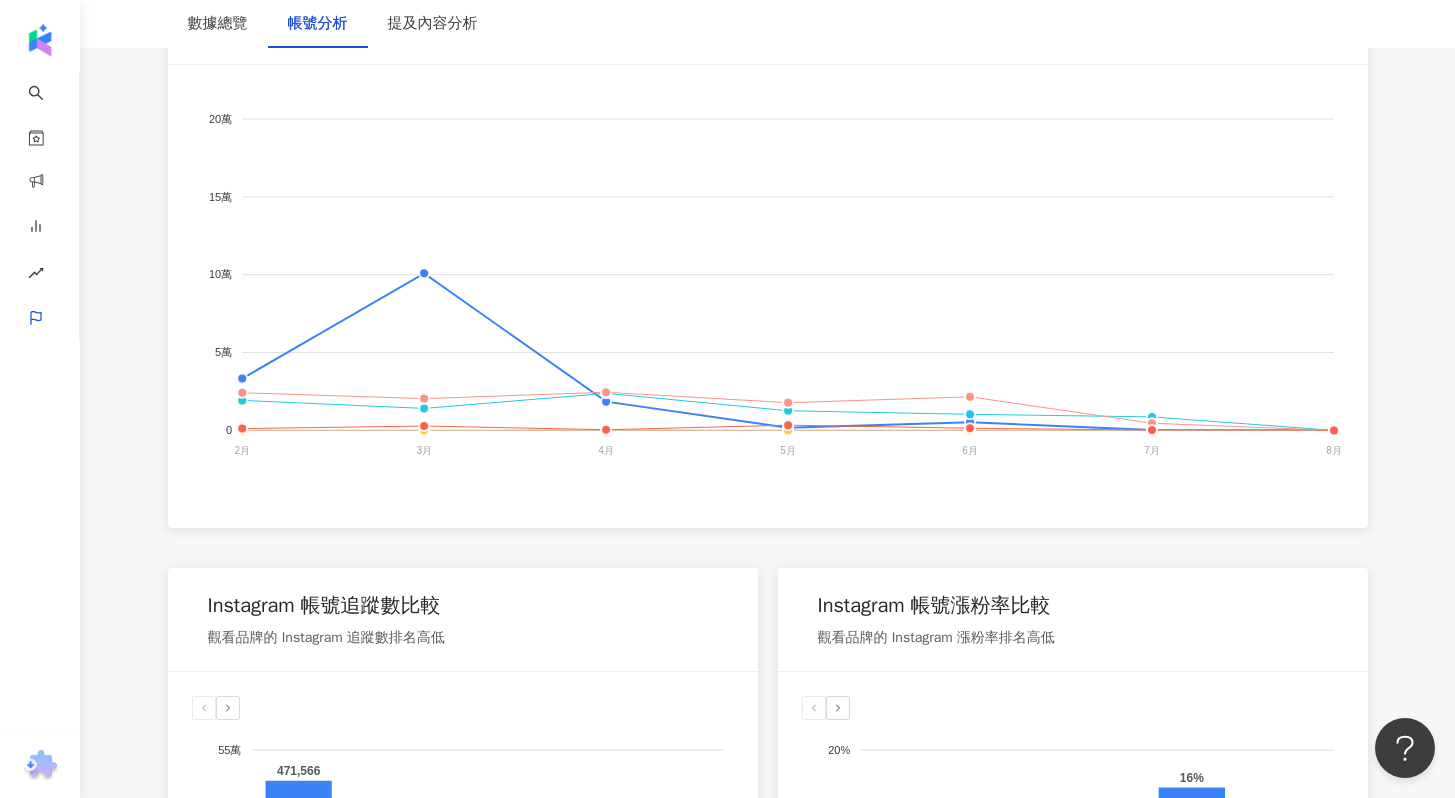 scroll, scrollTop: 509, scrollLeft: 0, axis: vertical 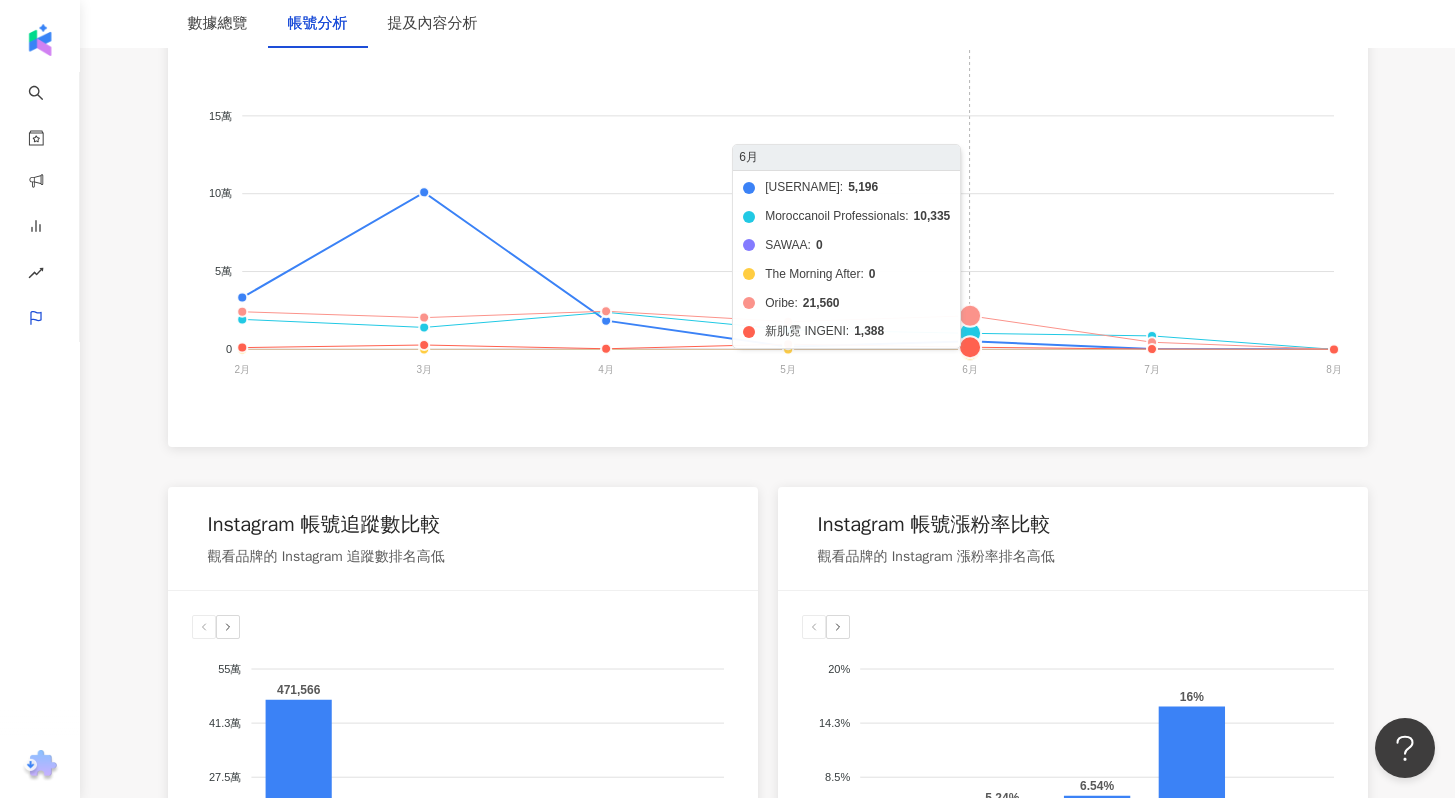 click on "[USERNAME] [USERNAME] [USERNAME] [USERNAME] [USERNAME] [USERNAME] [USERNAME] [USERNAME]" 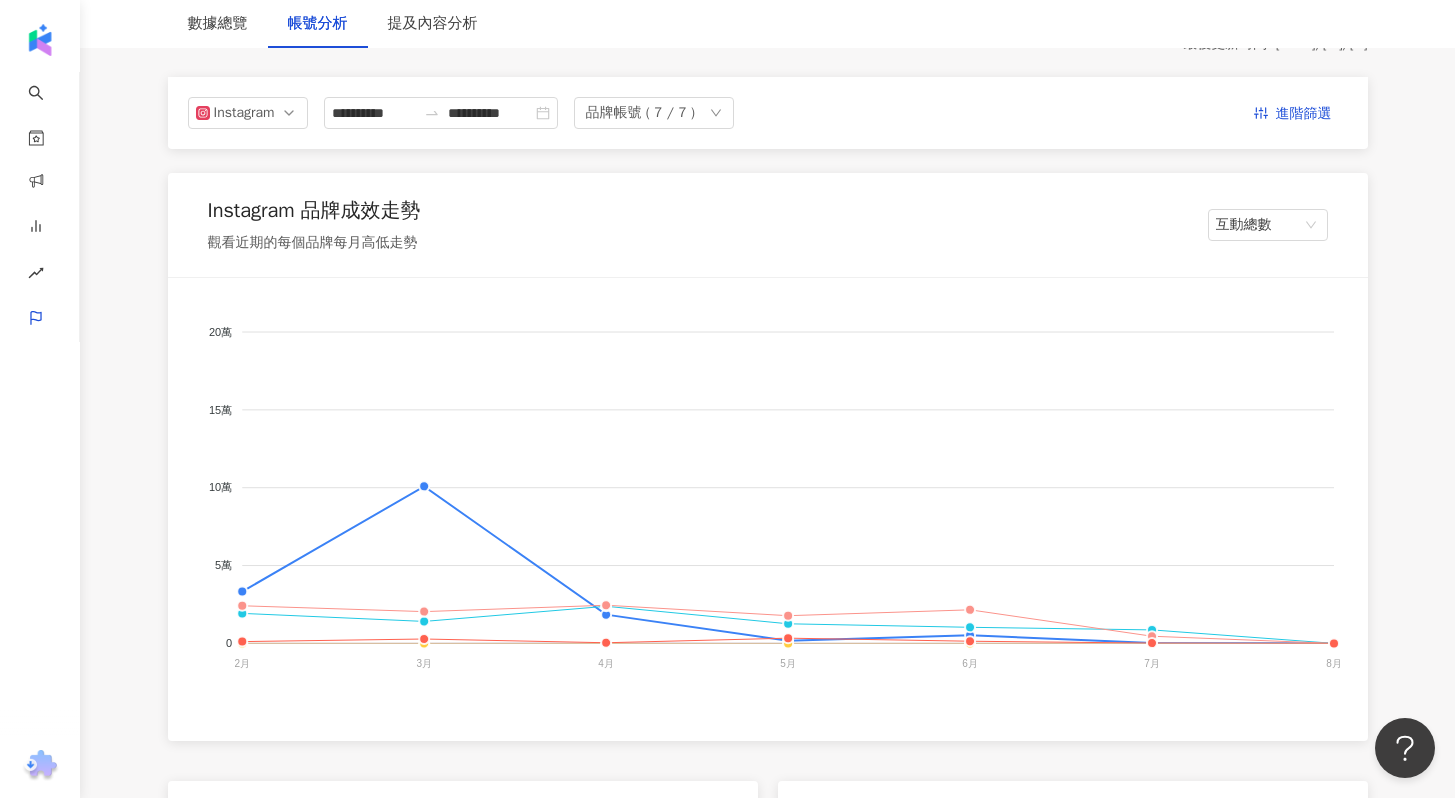 scroll, scrollTop: 89, scrollLeft: 0, axis: vertical 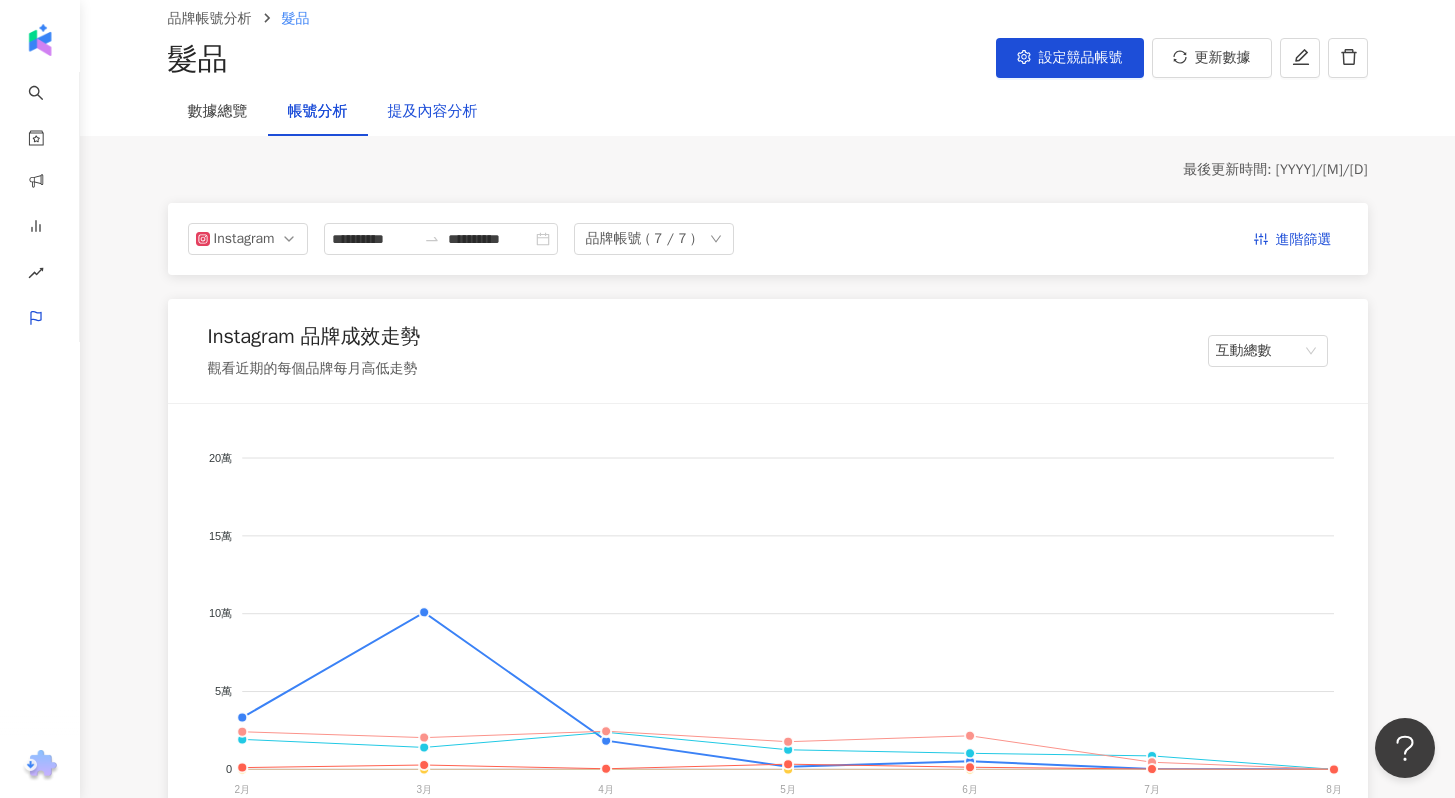 click on "提及內容分析" at bounding box center [433, 112] 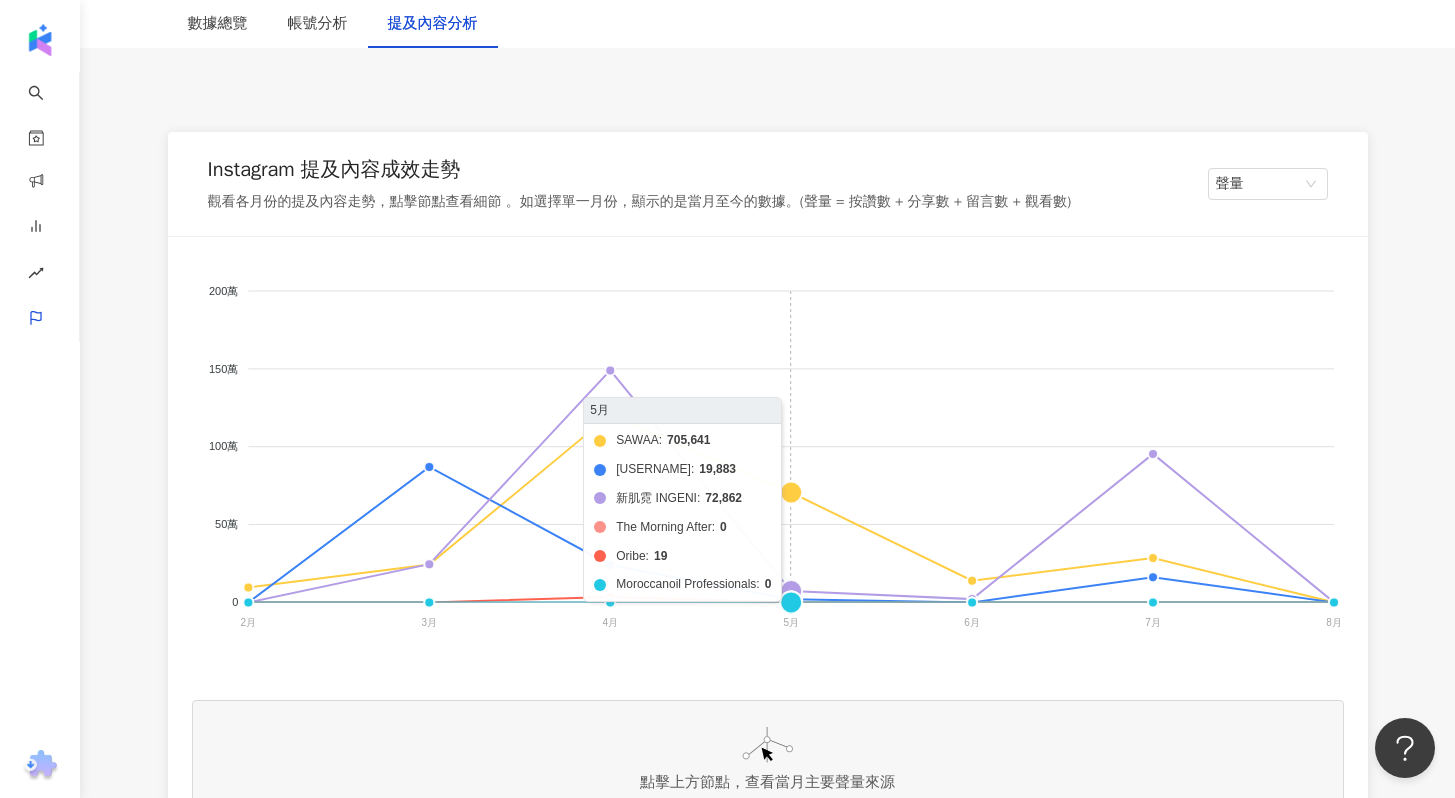 scroll, scrollTop: 286, scrollLeft: 0, axis: vertical 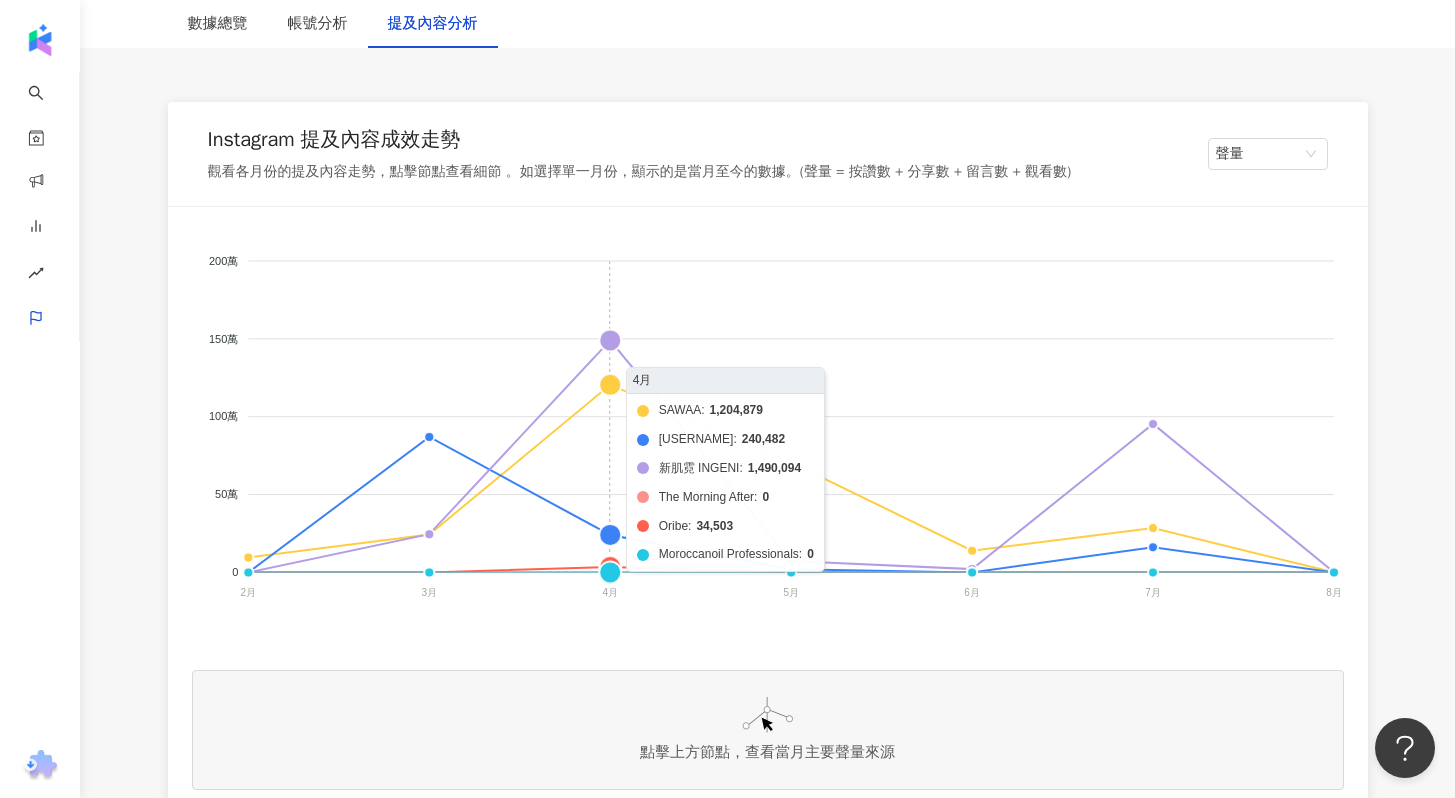click on "[USERNAME] [USERNAME] [USERNAME] [USERNAME] [USERNAME] [USERNAME] [USERNAME]" 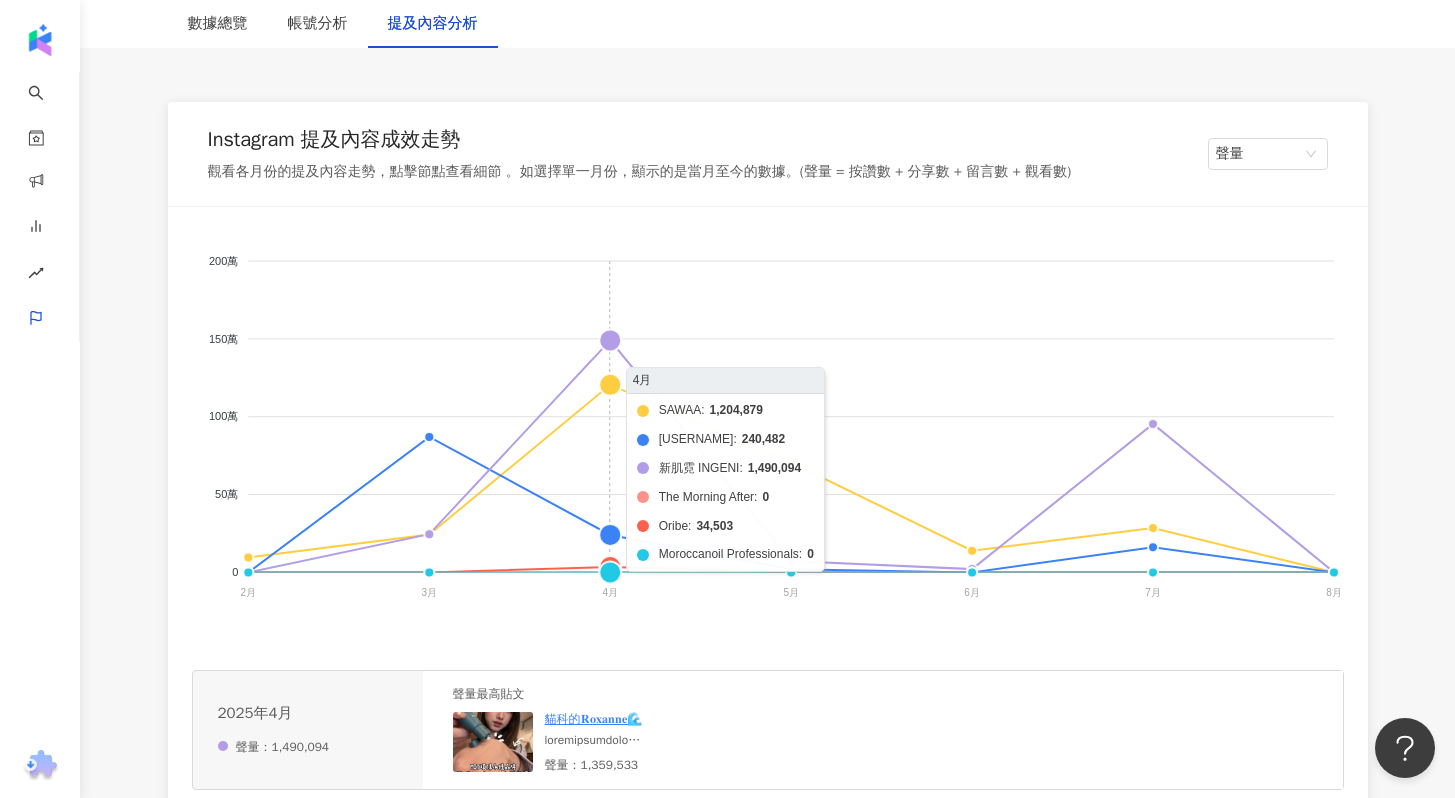 click on "[USERNAME] [USERNAME] [USERNAME] [USERNAME] [USERNAME] [USERNAME] [USERNAME]" 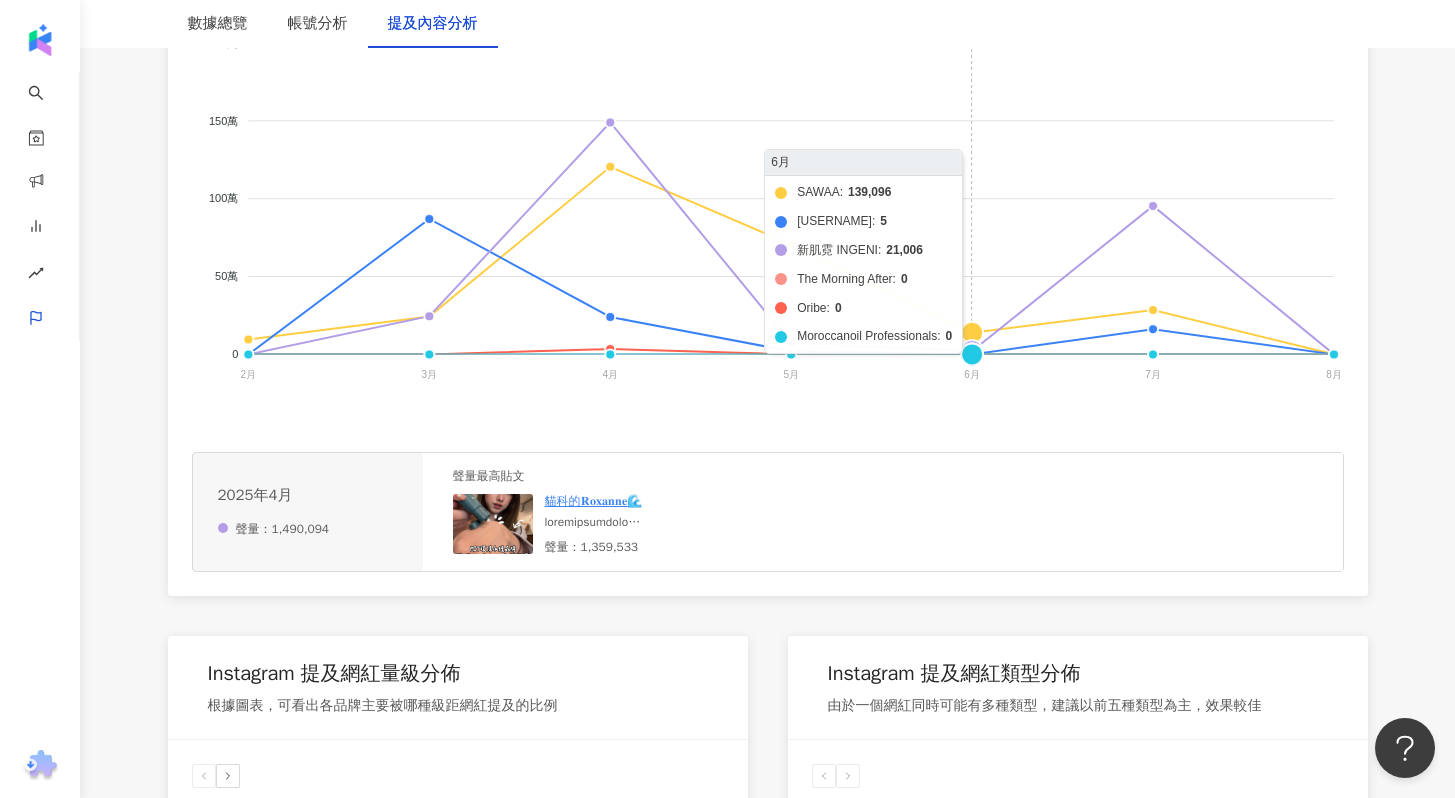 scroll, scrollTop: 527, scrollLeft: 0, axis: vertical 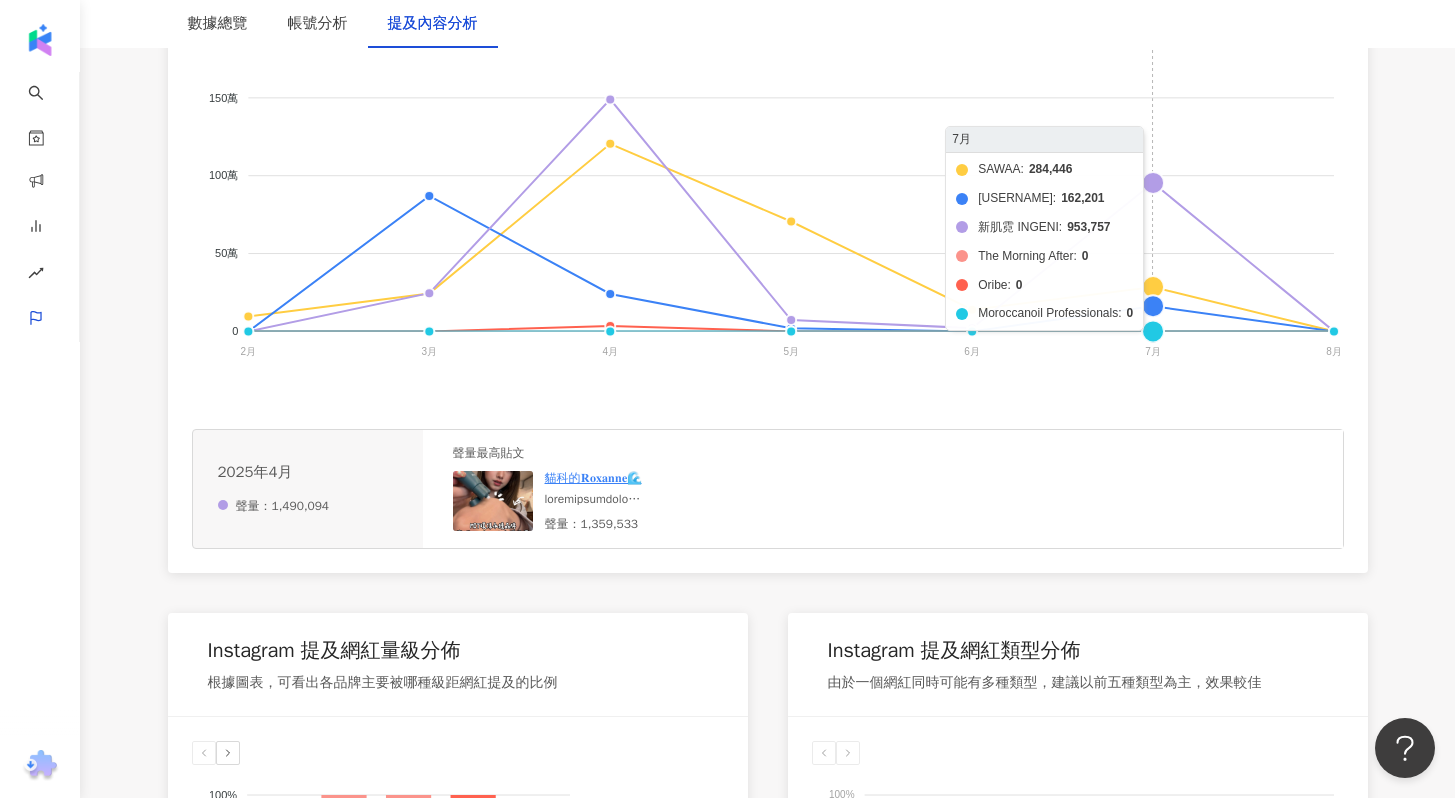click on "[USERNAME] [USERNAME] [USERNAME] [USERNAME] [USERNAME] [USERNAME] [USERNAME]" 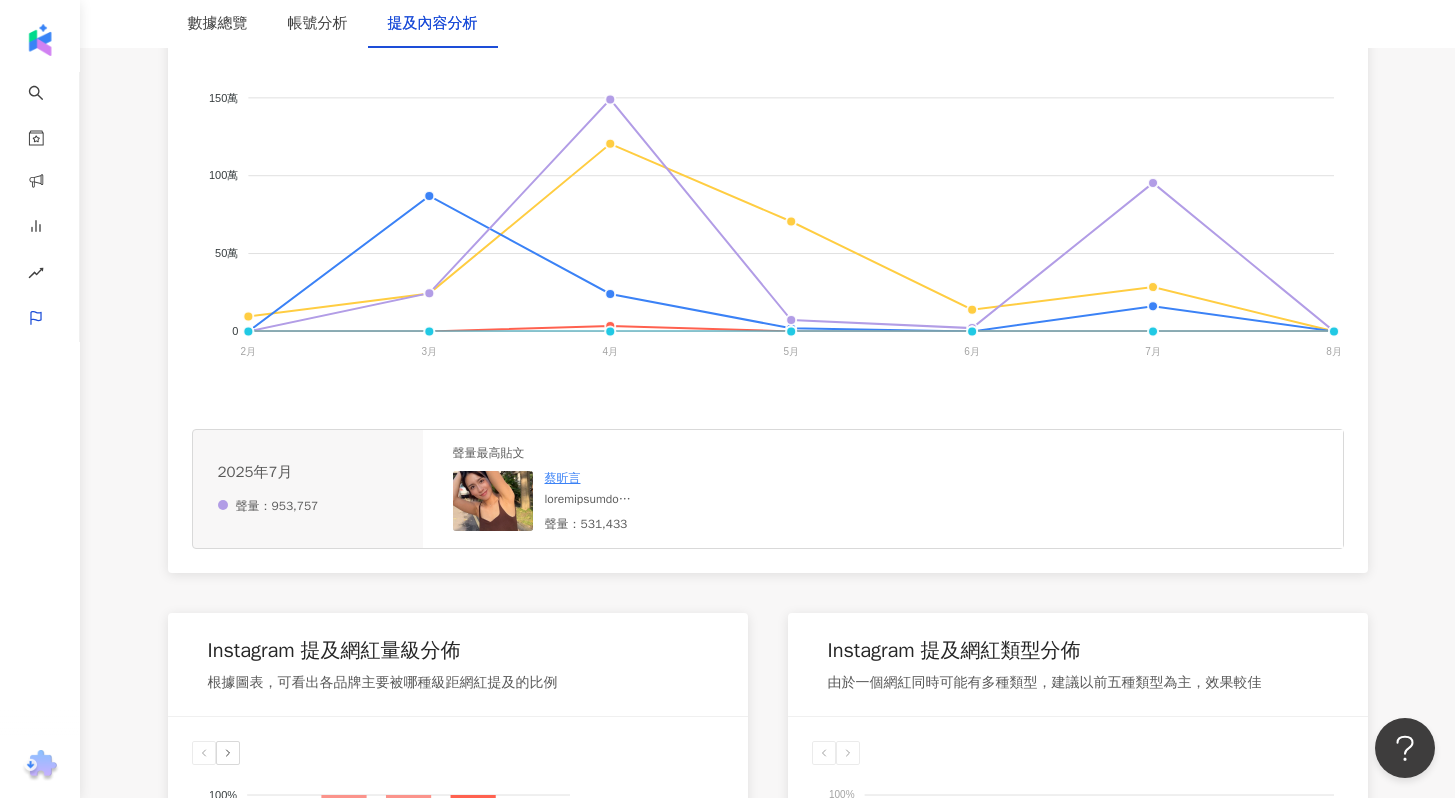 click on "蔡昕言" at bounding box center (563, 478) 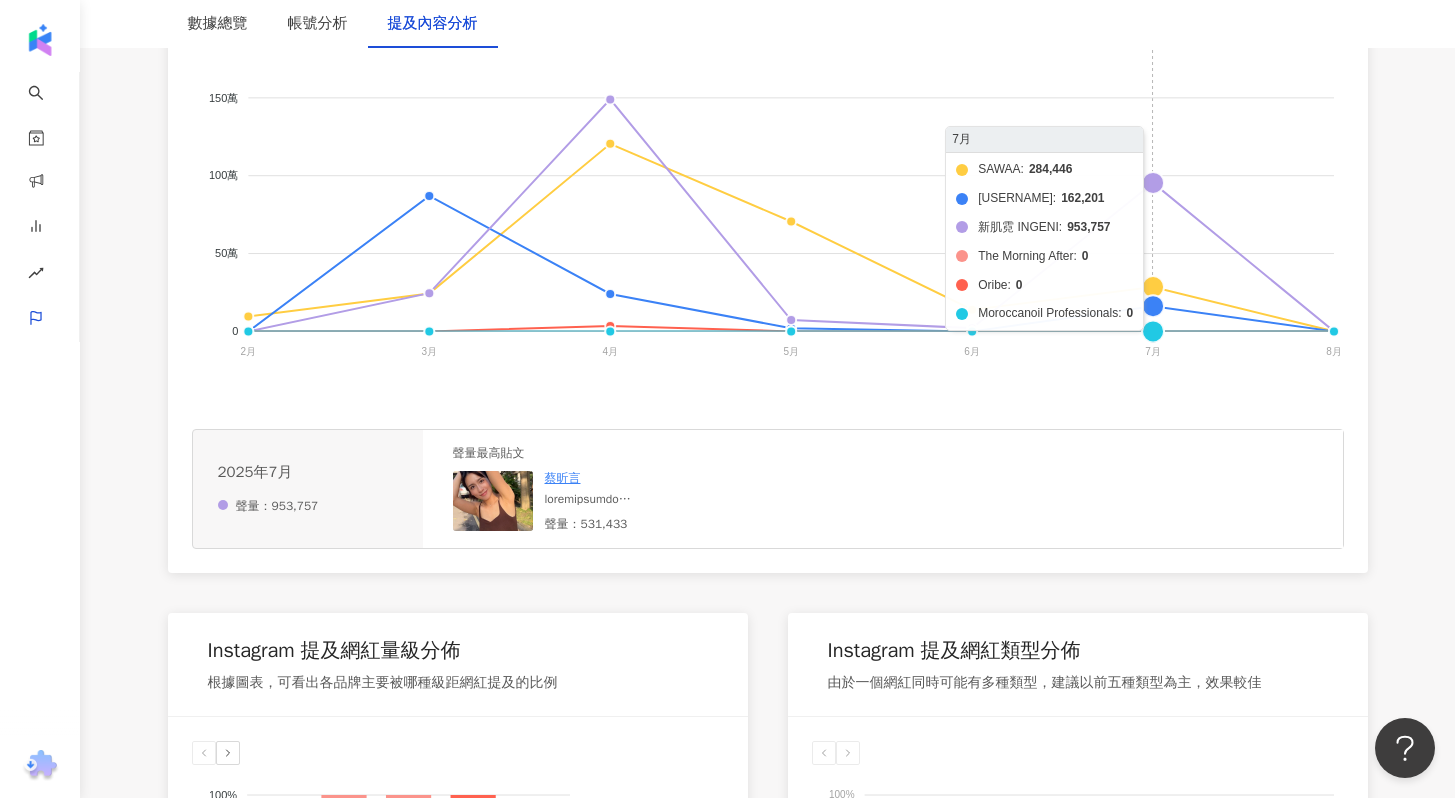 click on "[USERNAME] [USERNAME] [USERNAME] [USERNAME] [USERNAME] [USERNAME] [USERNAME]" 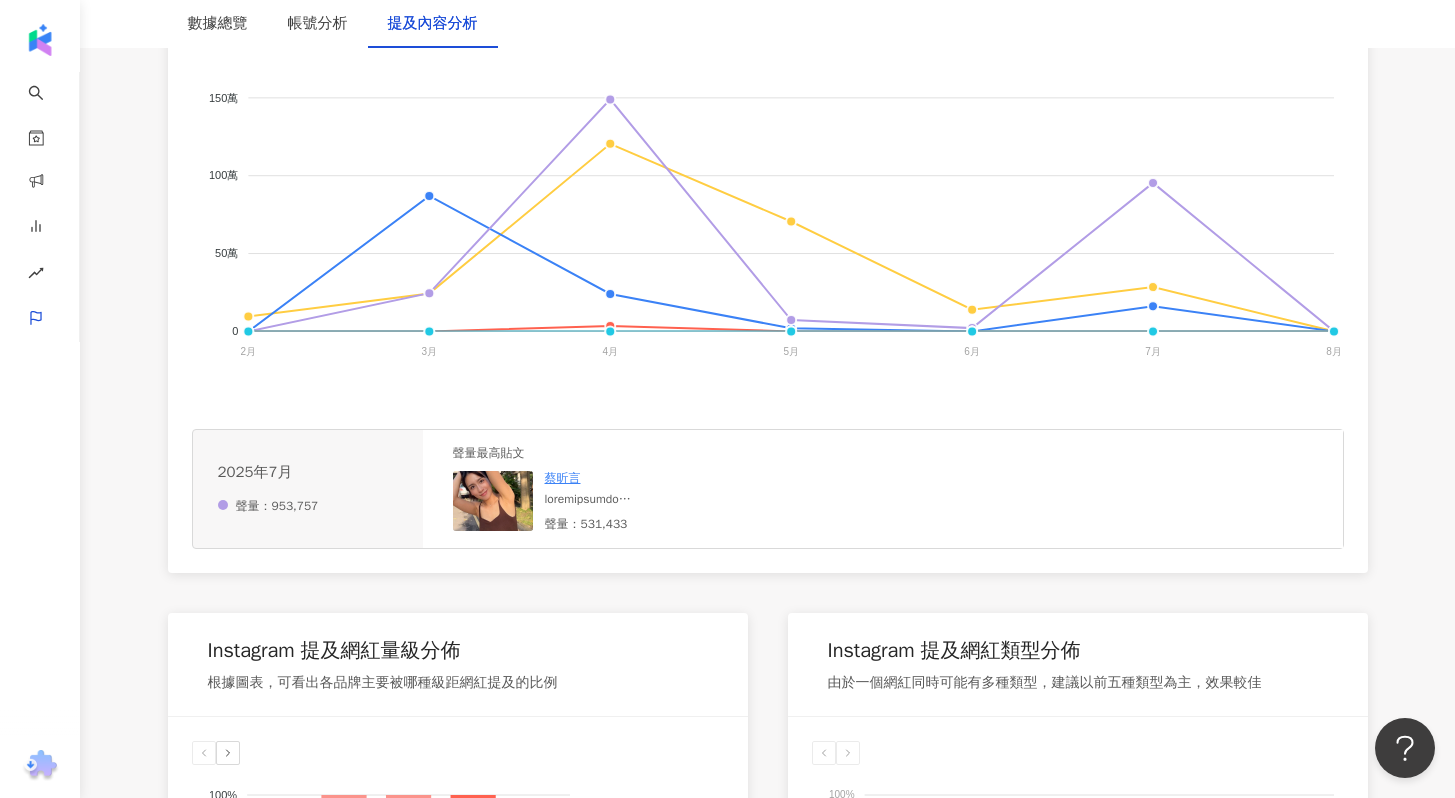 click at bounding box center [604, 499] 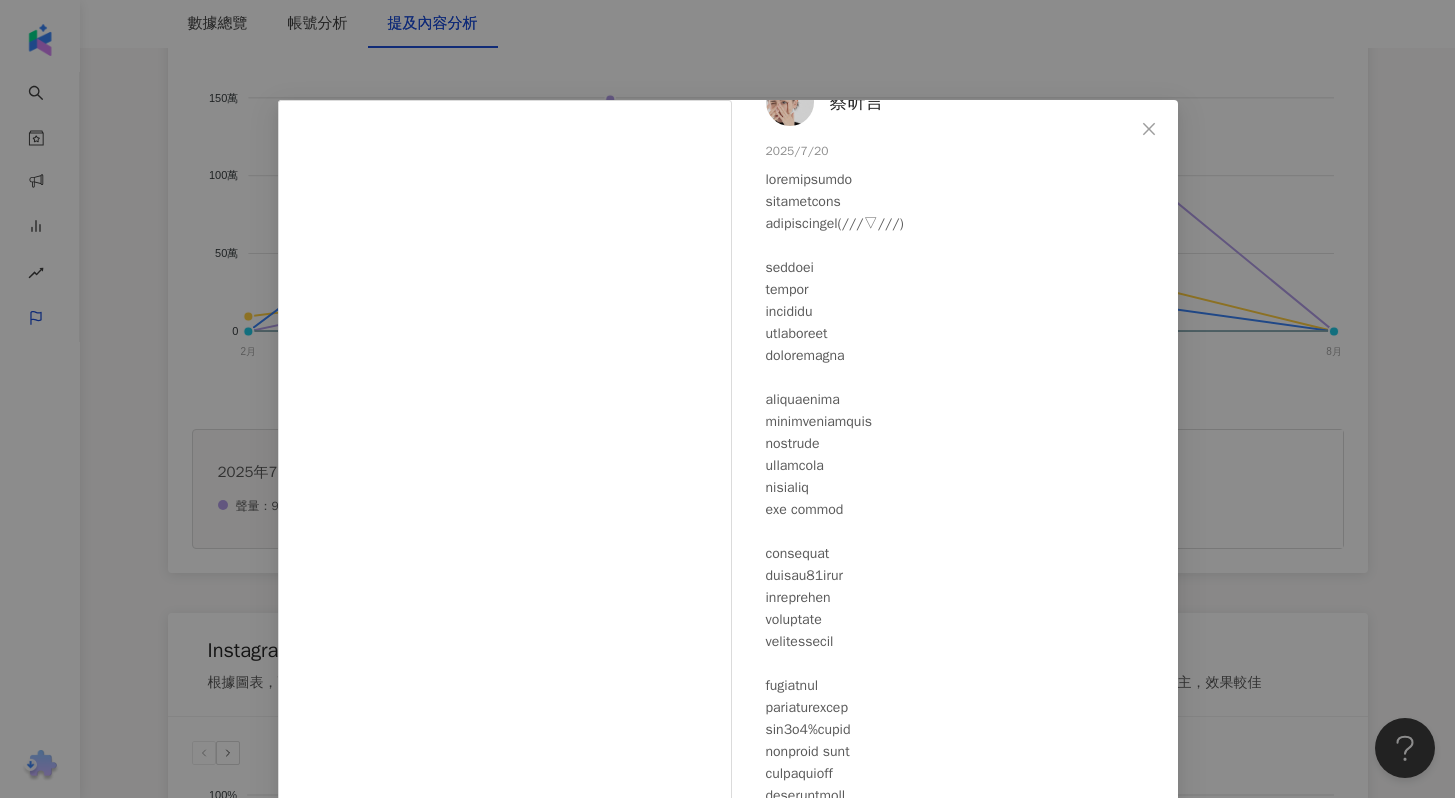 scroll, scrollTop: 279, scrollLeft: 0, axis: vertical 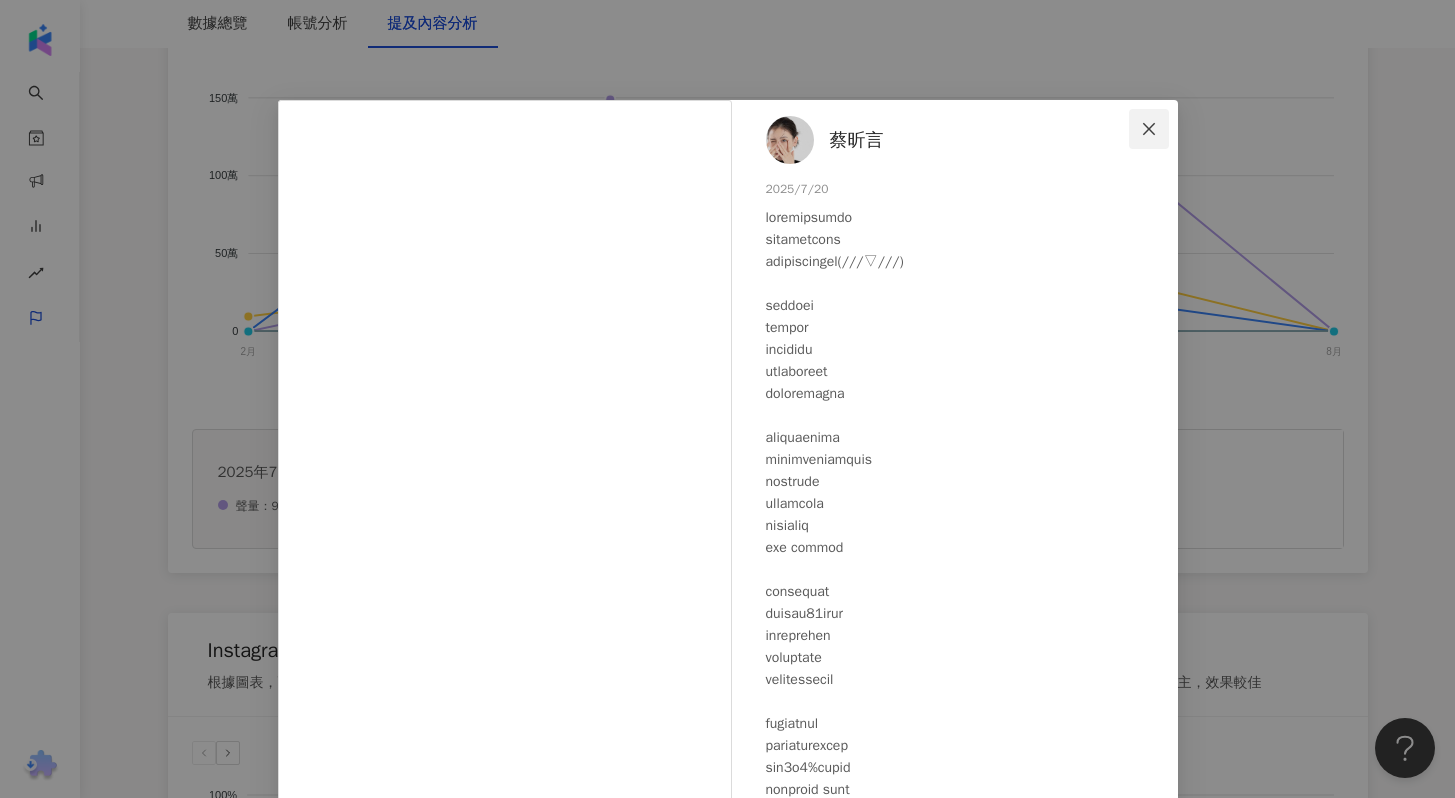 click at bounding box center [1149, 129] 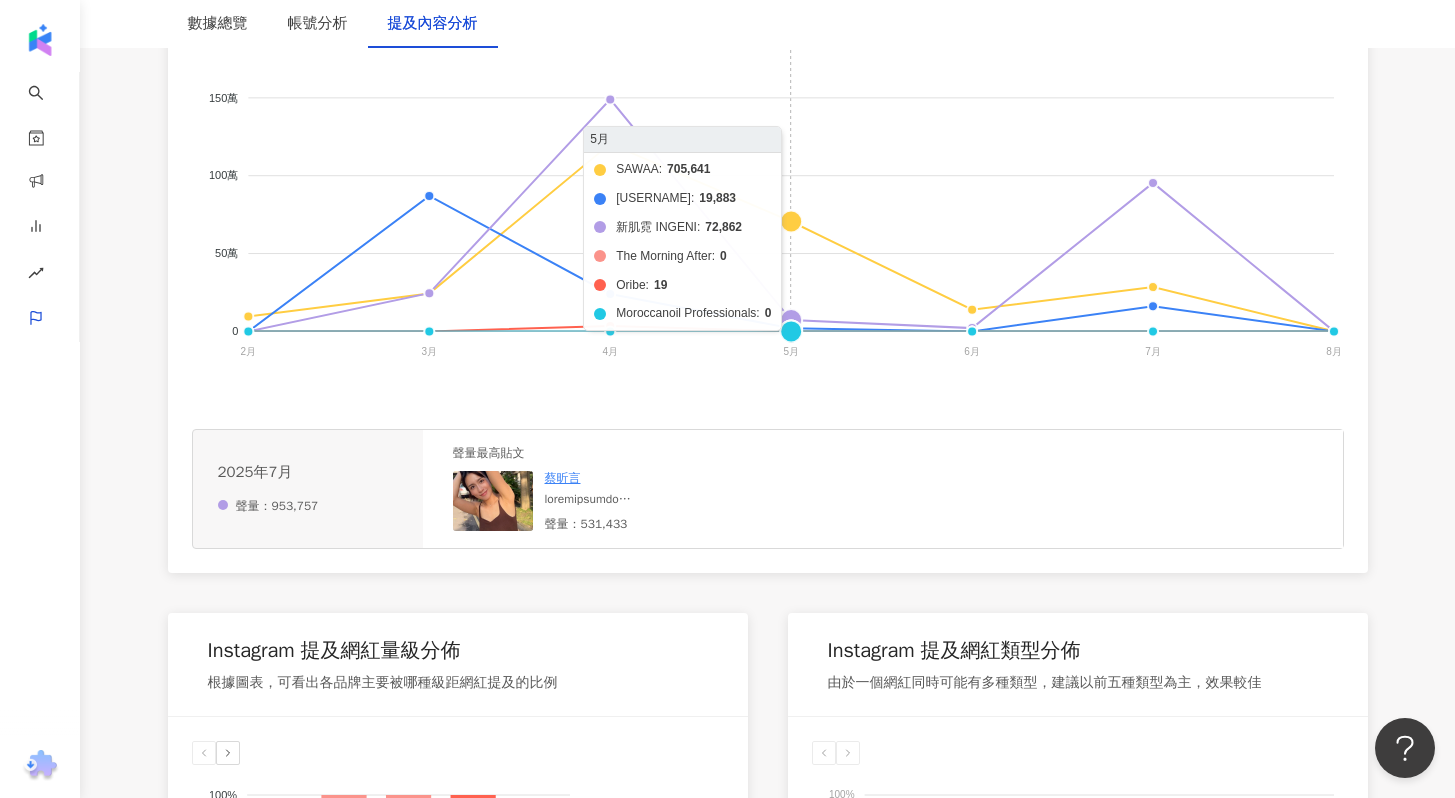 click on "[USERNAME] [USERNAME] [USERNAME] [USERNAME] [USERNAME] [USERNAME] [USERNAME]" 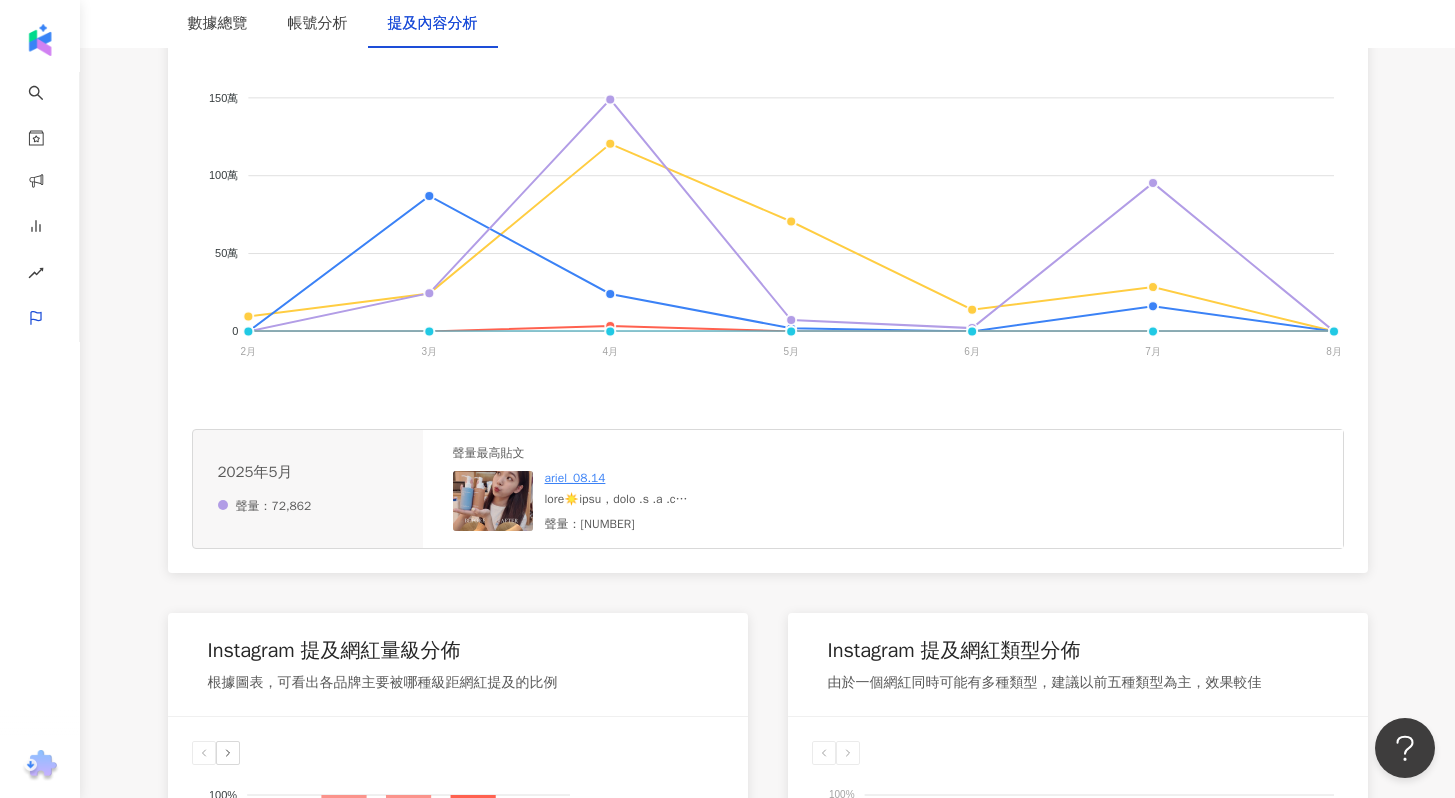 click on "ariel_08.14" at bounding box center [640, 489] 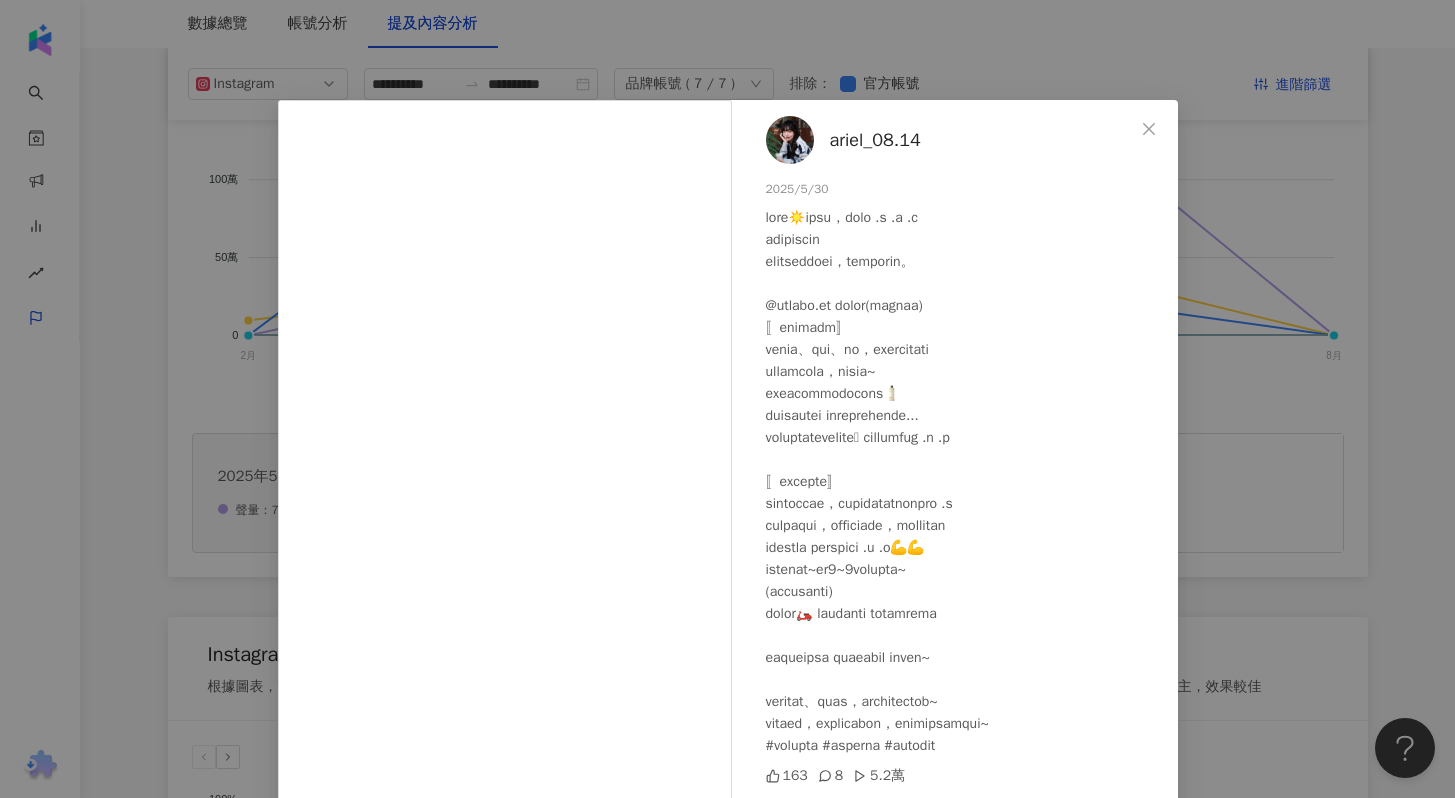 scroll, scrollTop: 519, scrollLeft: 0, axis: vertical 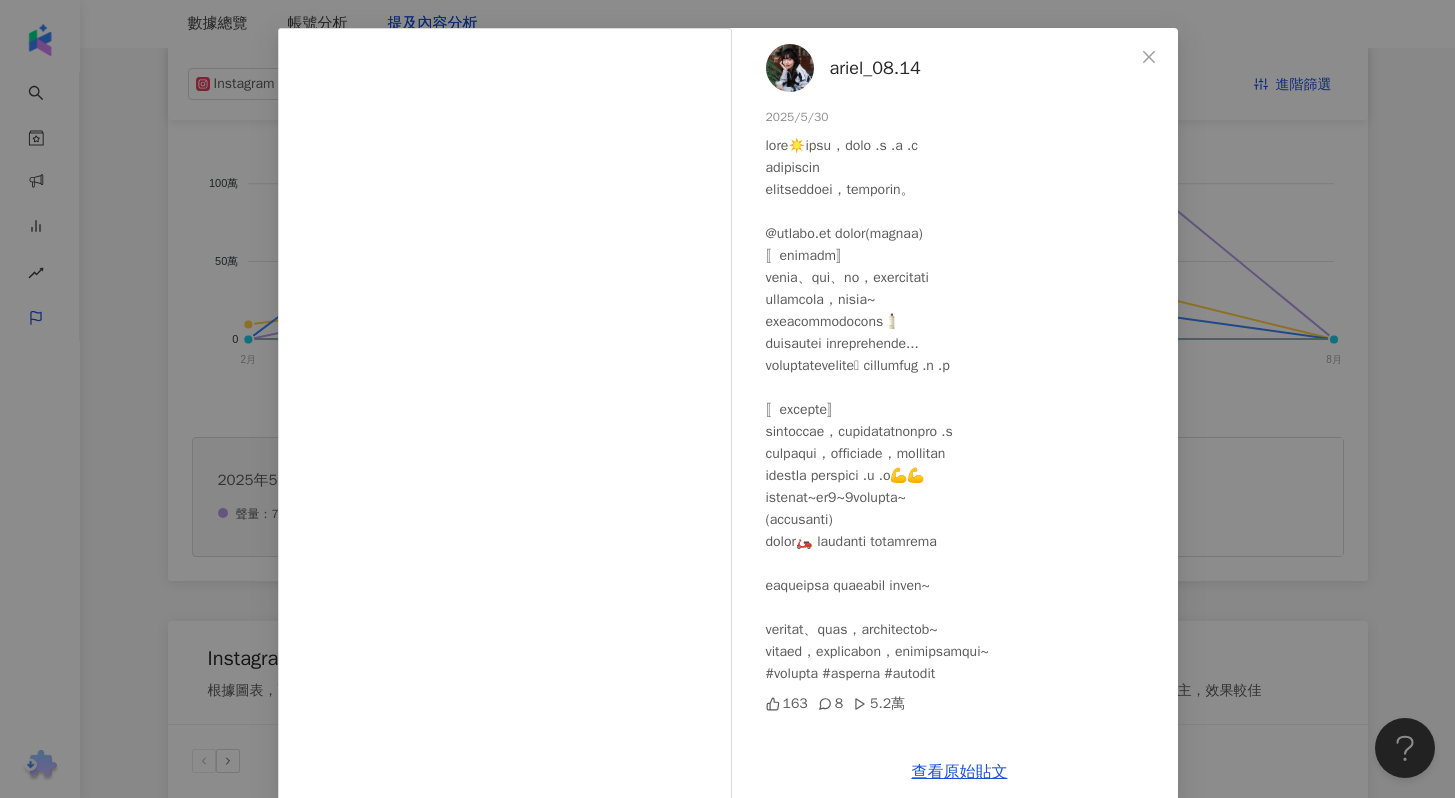 click on "[USERNAME]_[MM].[DD] [YYYY]/[M]/[D] [NUMBER] [NUMBER] [NUMBER].[NUMBER]萬 查看原始貼文" at bounding box center [727, 399] 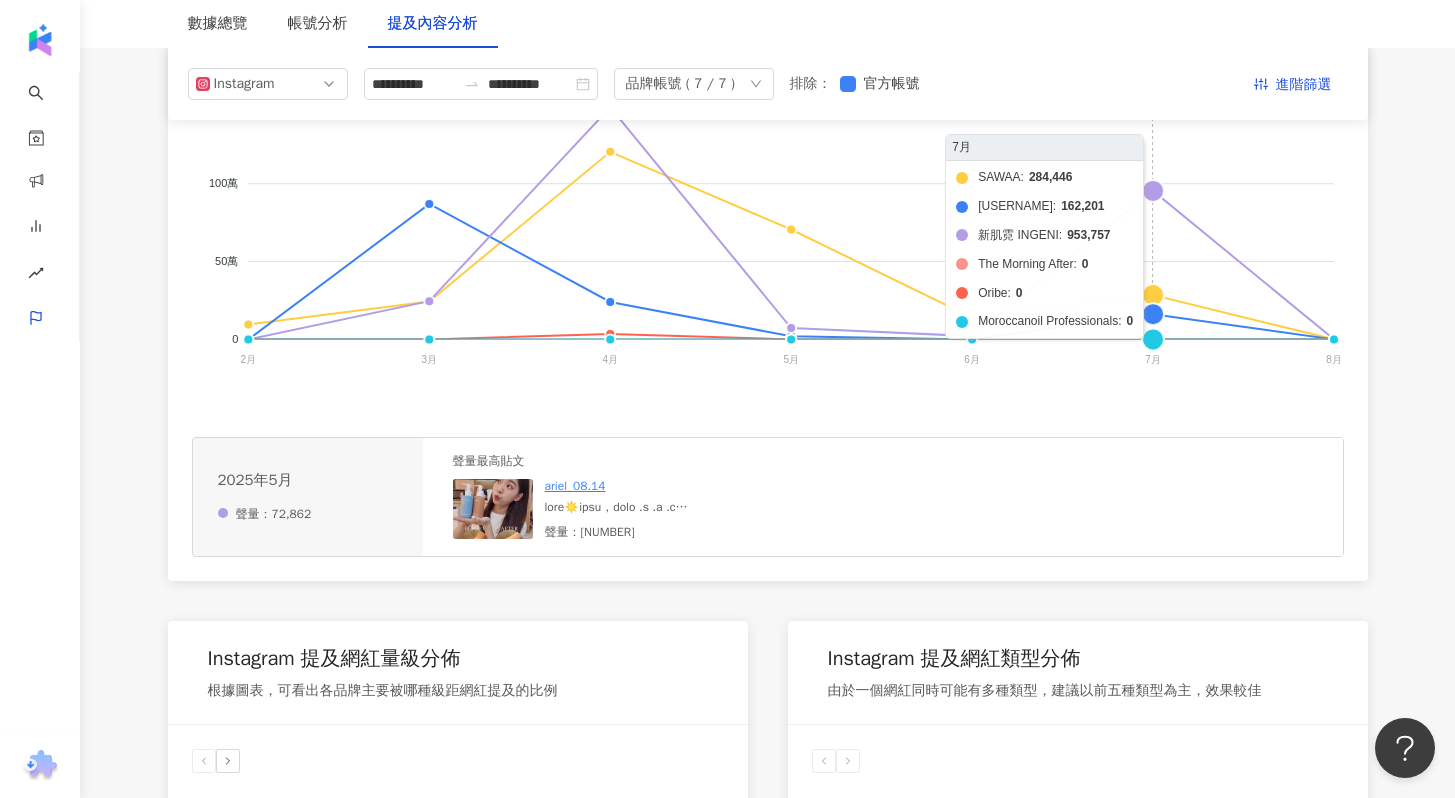 click on "[USERNAME] [USERNAME] [USERNAME] [USERNAME] [USERNAME] [USERNAME] [USERNAME]" 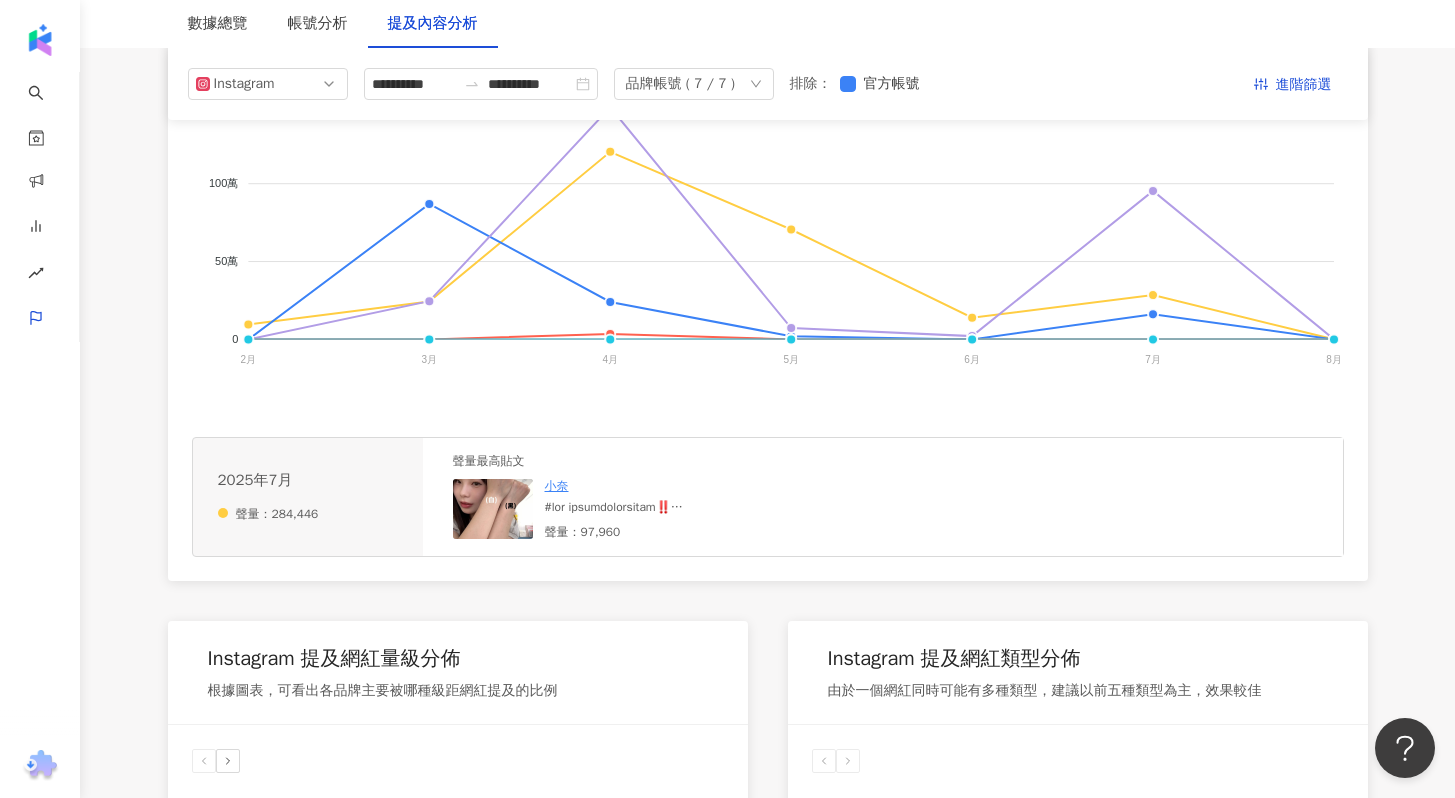 click at bounding box center [656, 507] 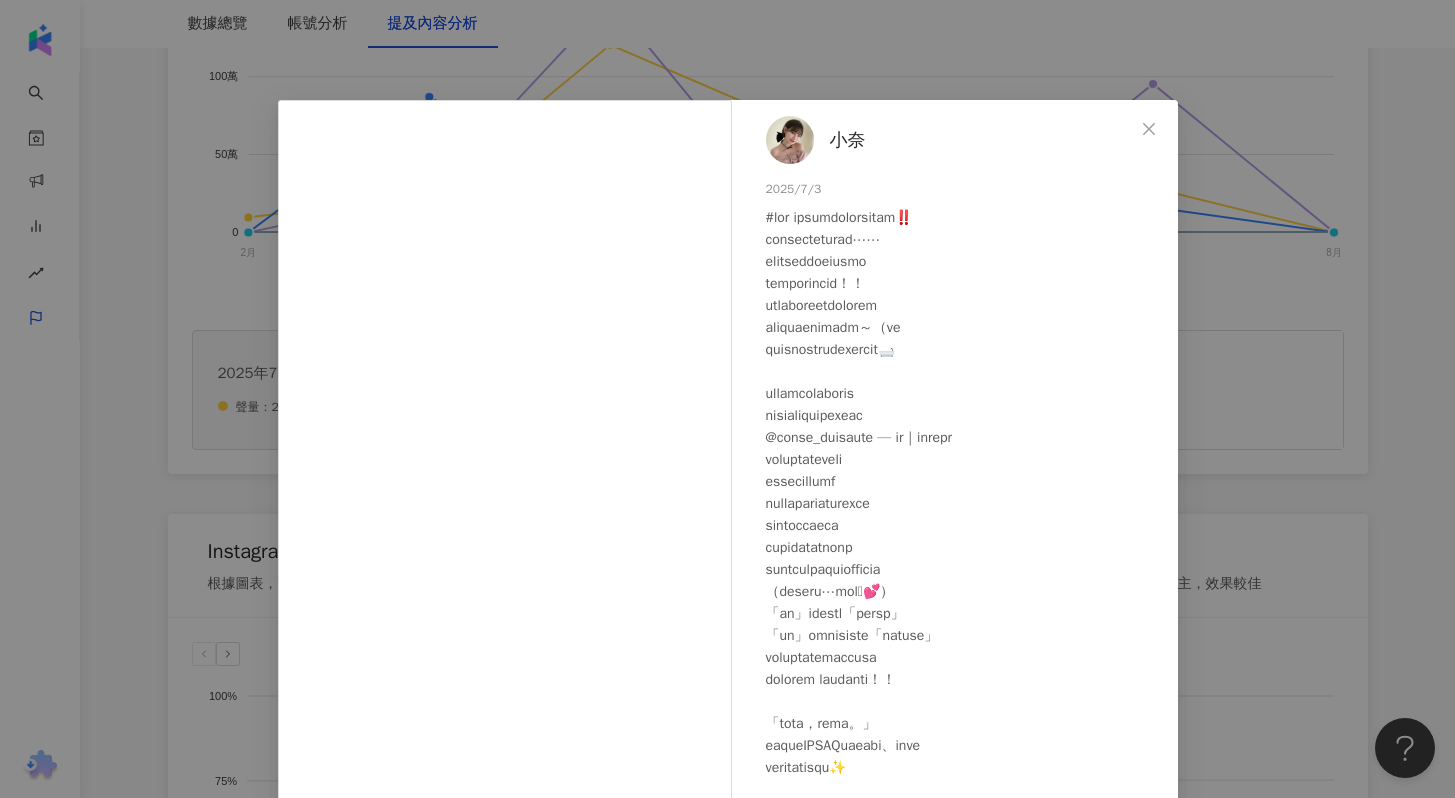 scroll, scrollTop: 627, scrollLeft: 0, axis: vertical 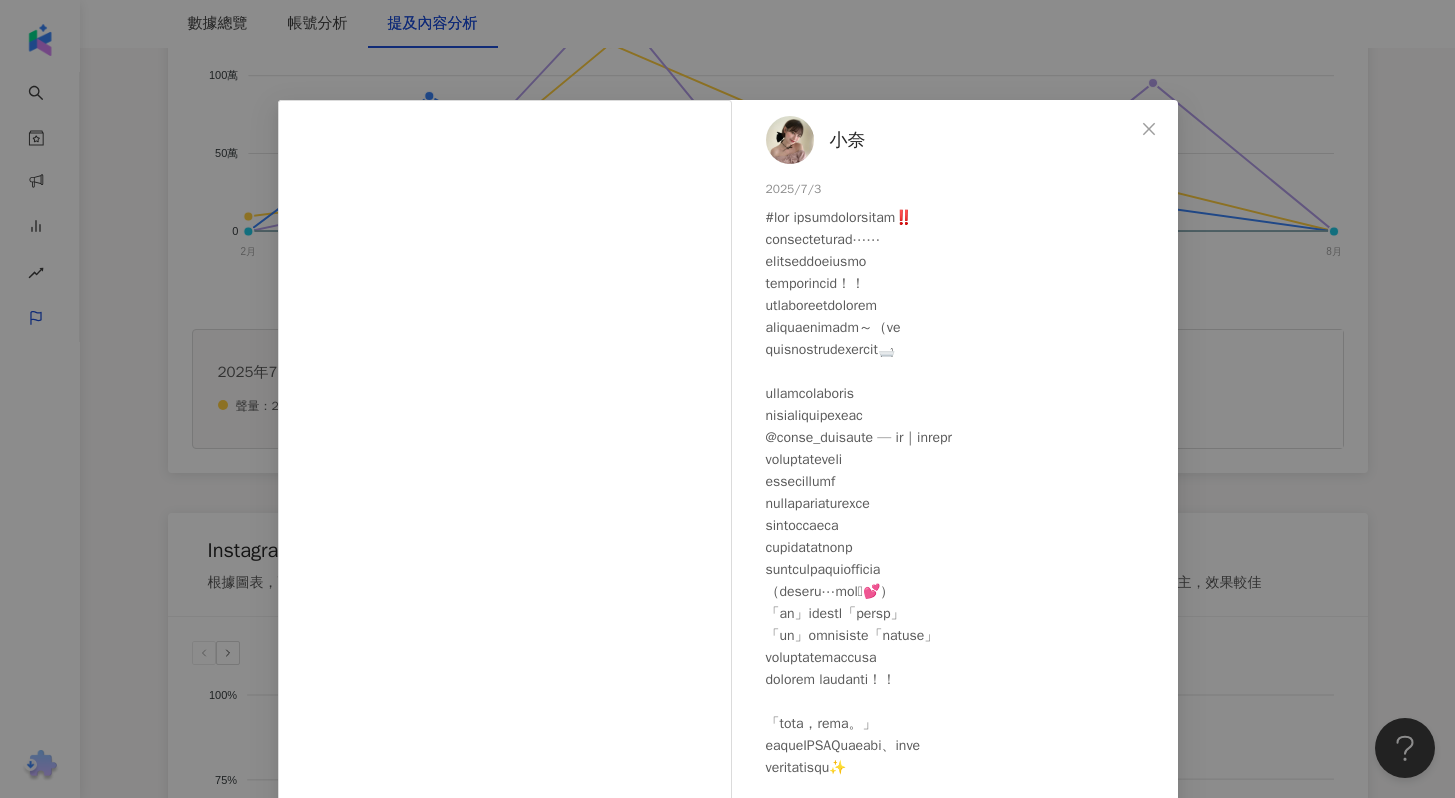 click on "[USERNAME] [YYYY]/[M]/[D] [NUMBER] [NUMBER] [NUMBER]萬 查看原始貼文" at bounding box center (727, 399) 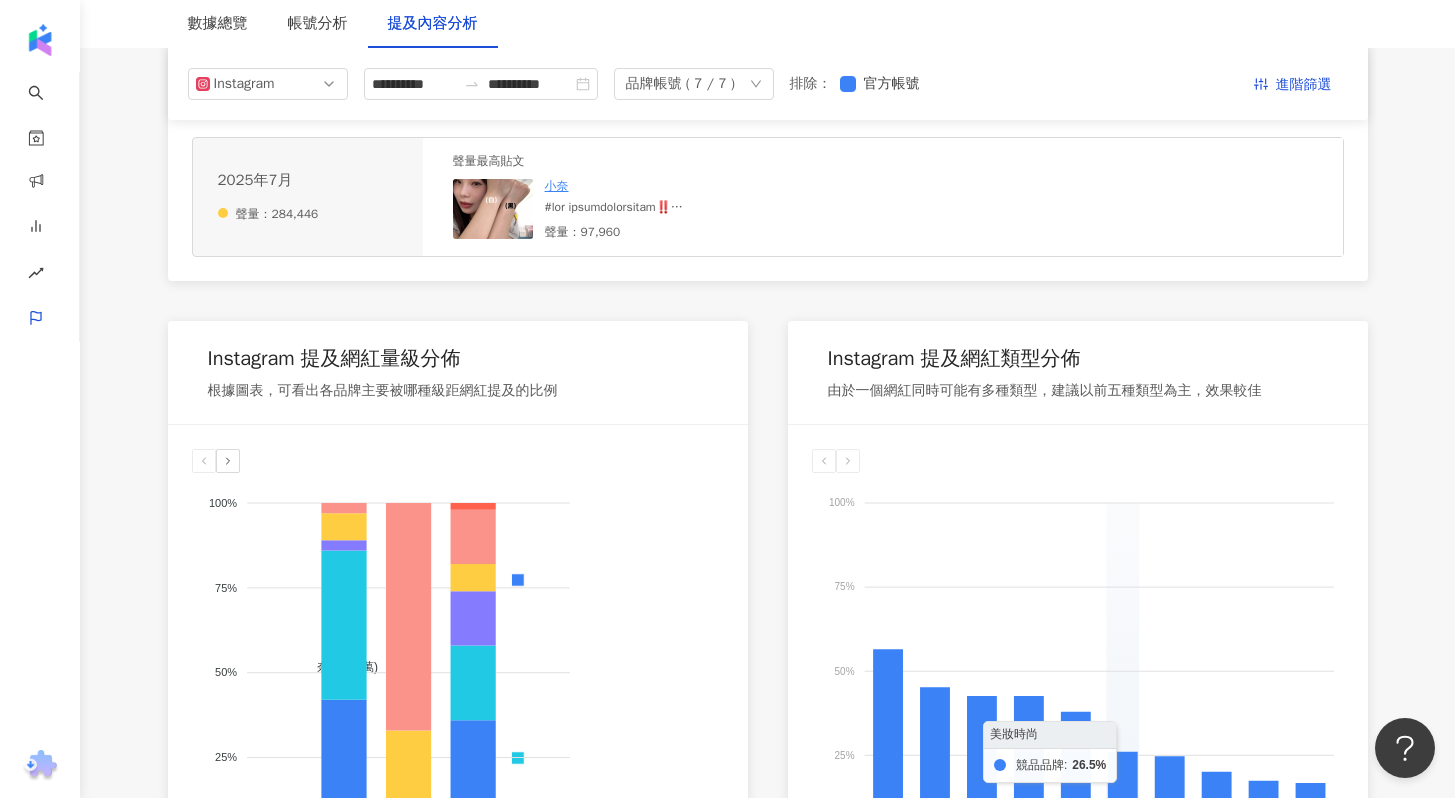 scroll, scrollTop: 738, scrollLeft: 0, axis: vertical 